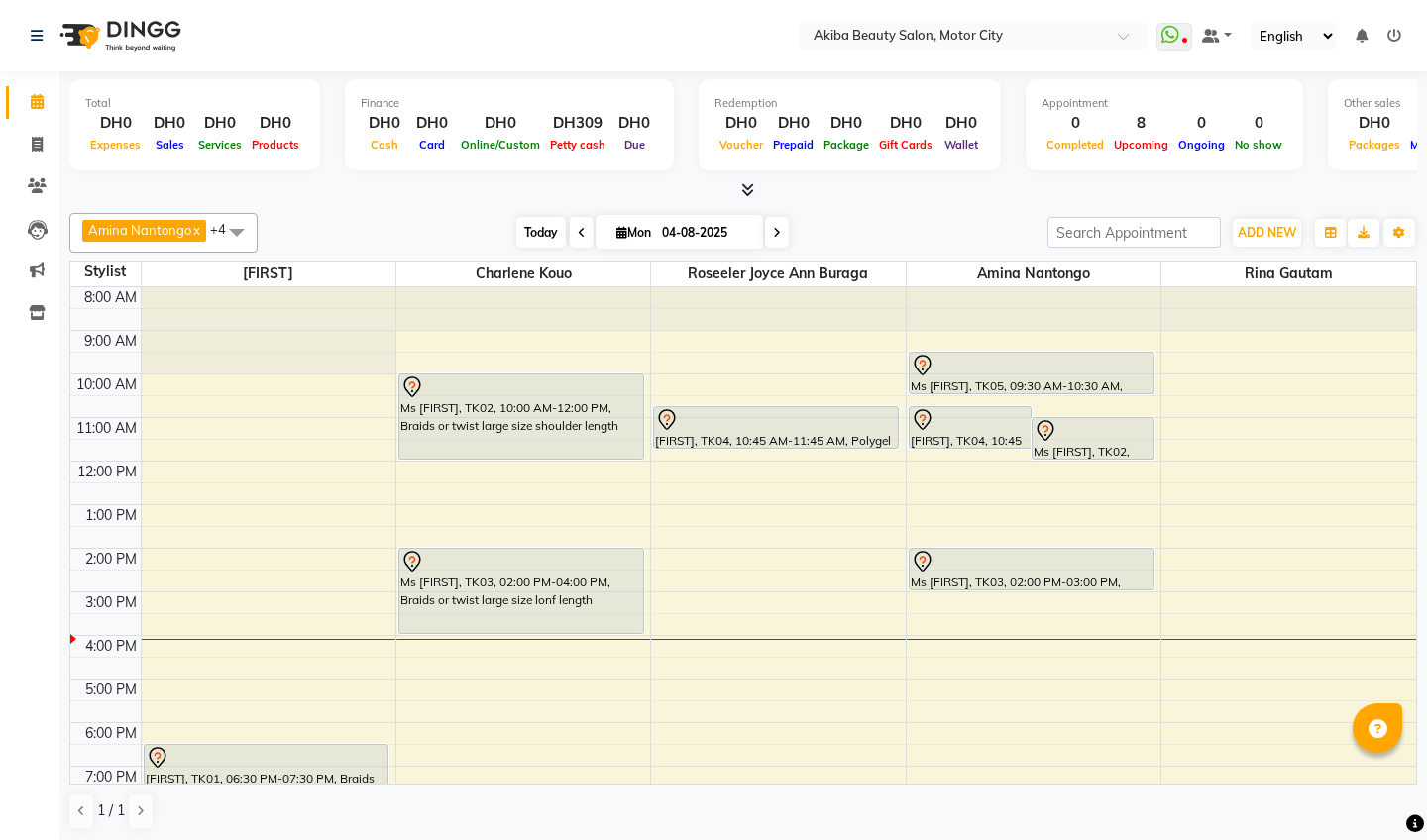 scroll, scrollTop: 0, scrollLeft: 0, axis: both 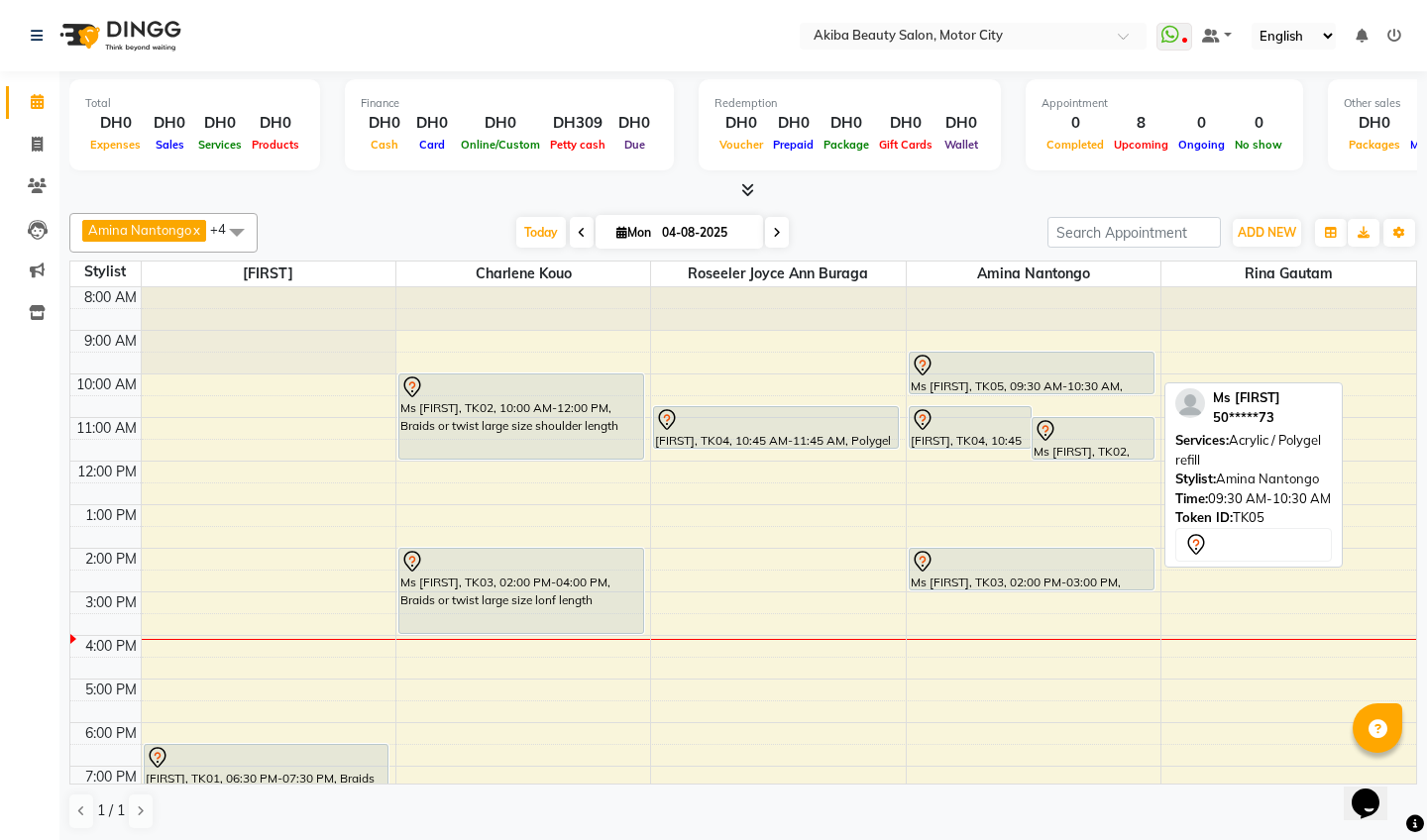 click on "Ms [FIRST], TK05, 09:30 AM-10:30 AM, Acrylic / Polygel refill" at bounding box center (1032, 372) 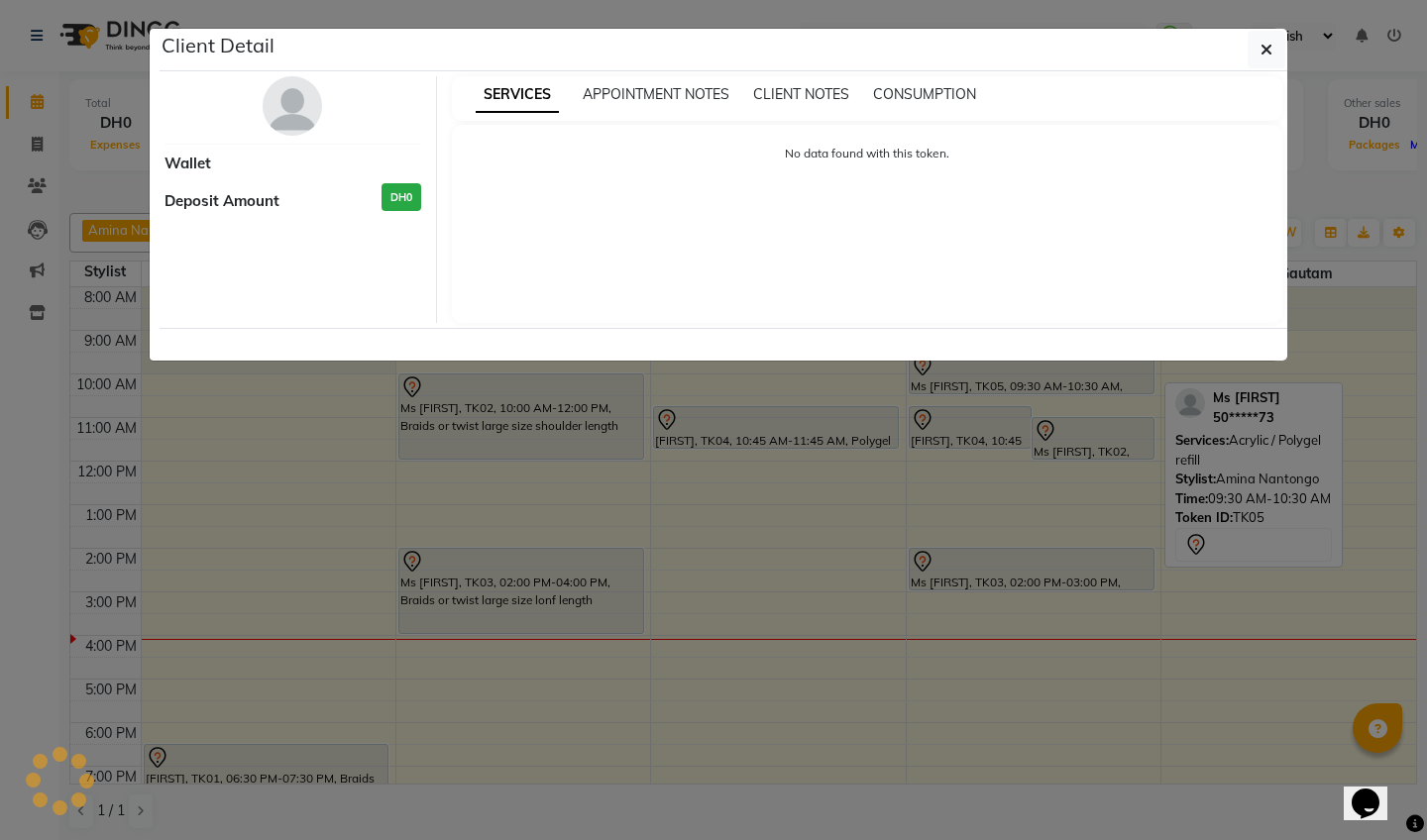 select on "7" 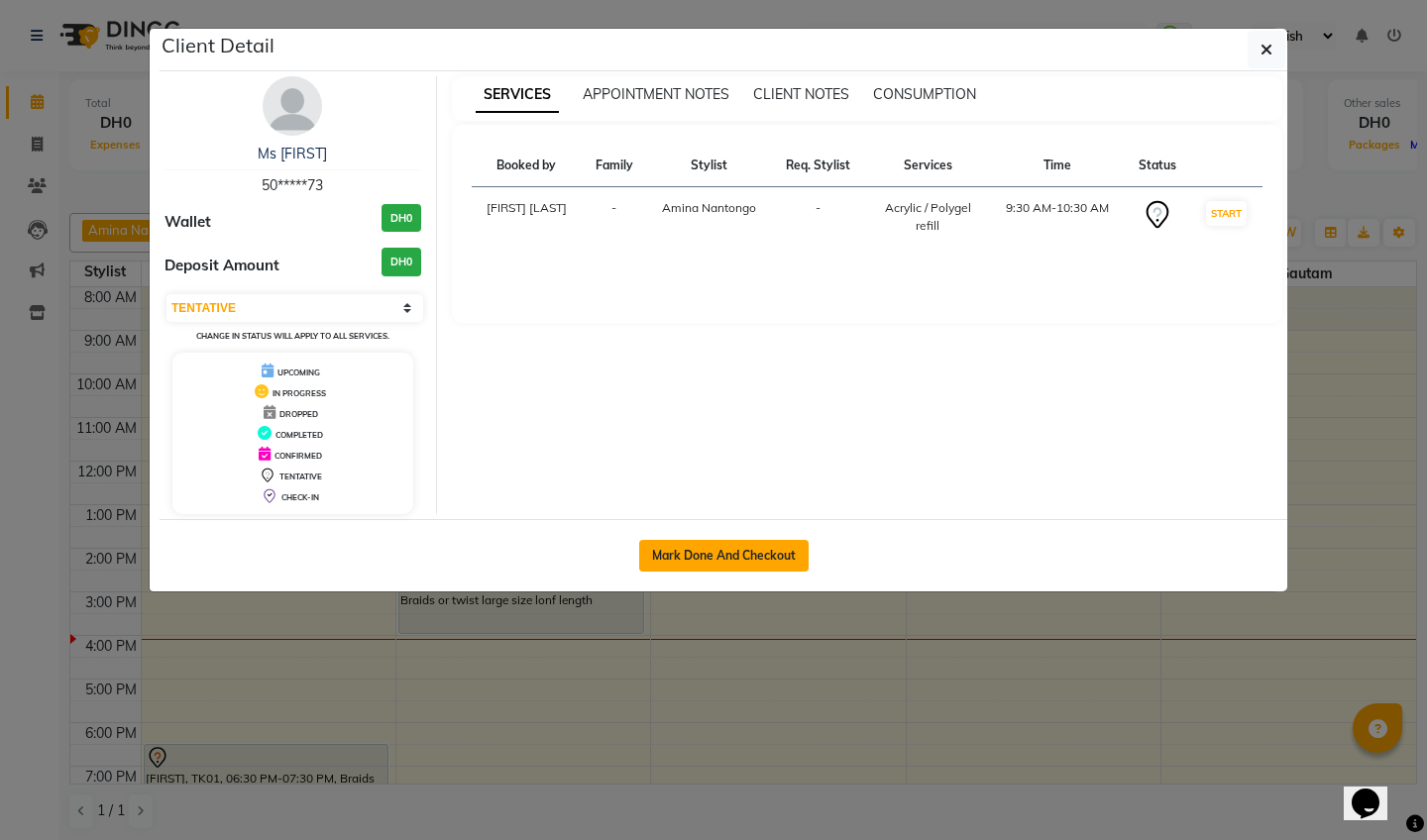 click on "Mark Done And Checkout" 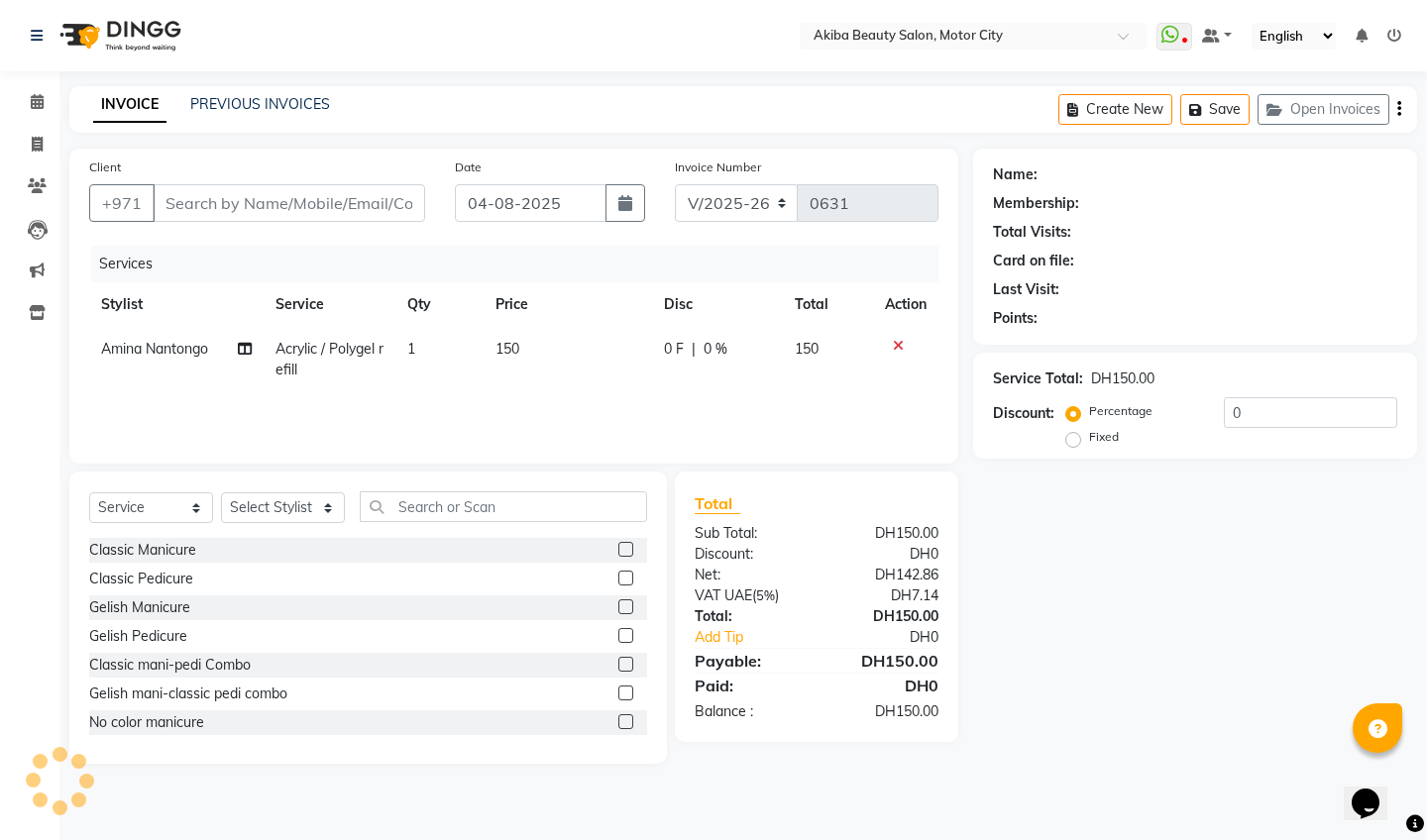 type on "50*****73" 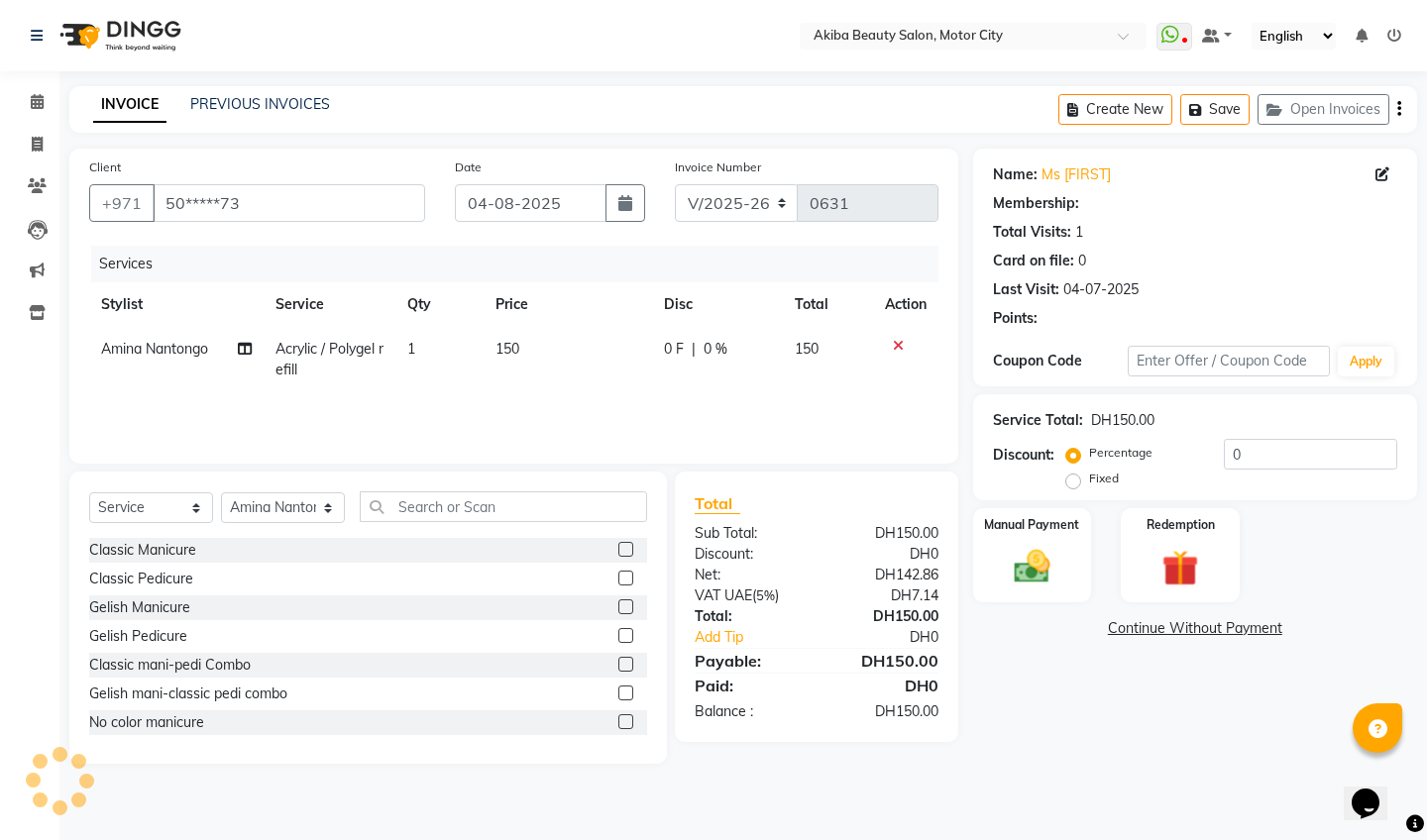 select on "1: Object" 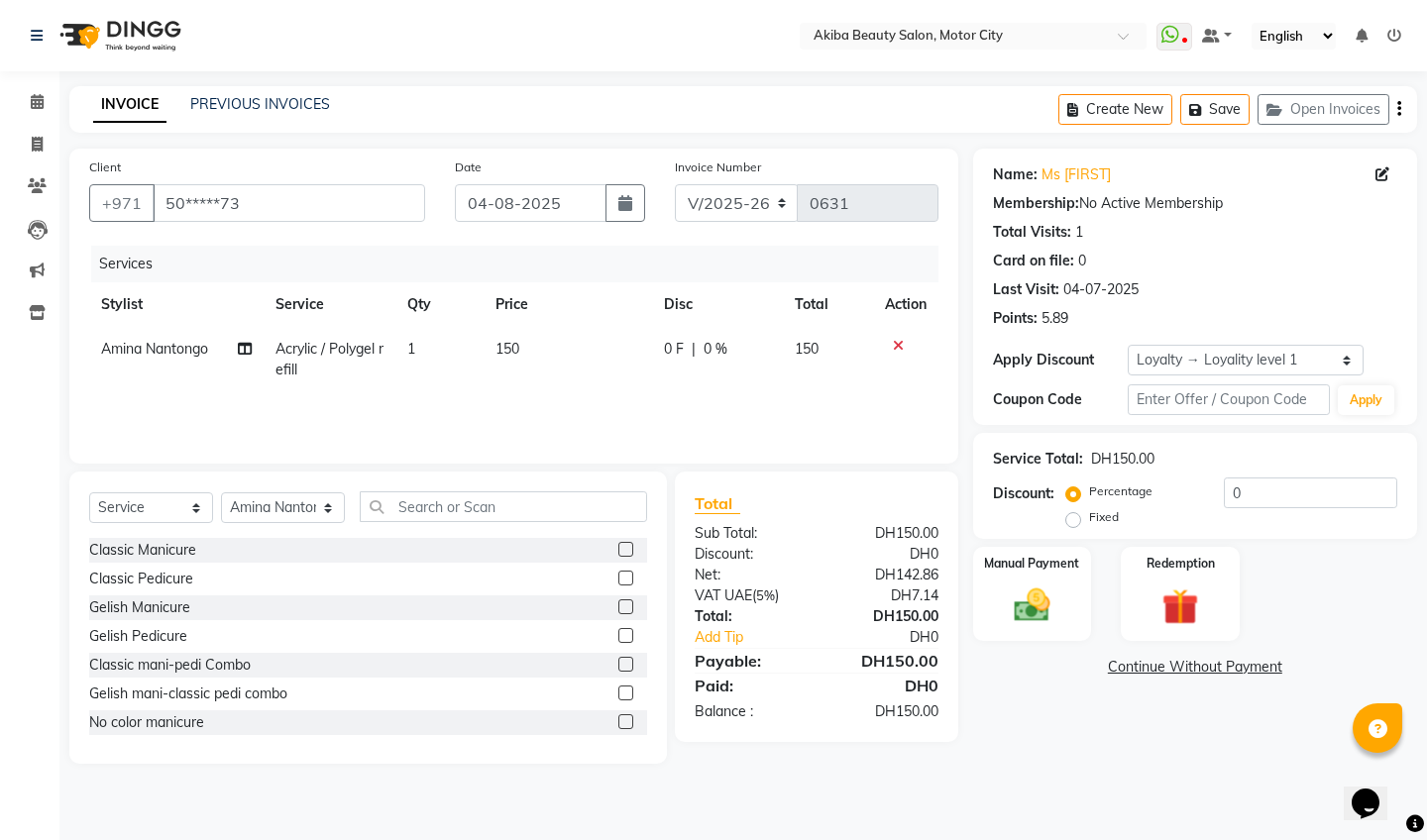 click on "150" 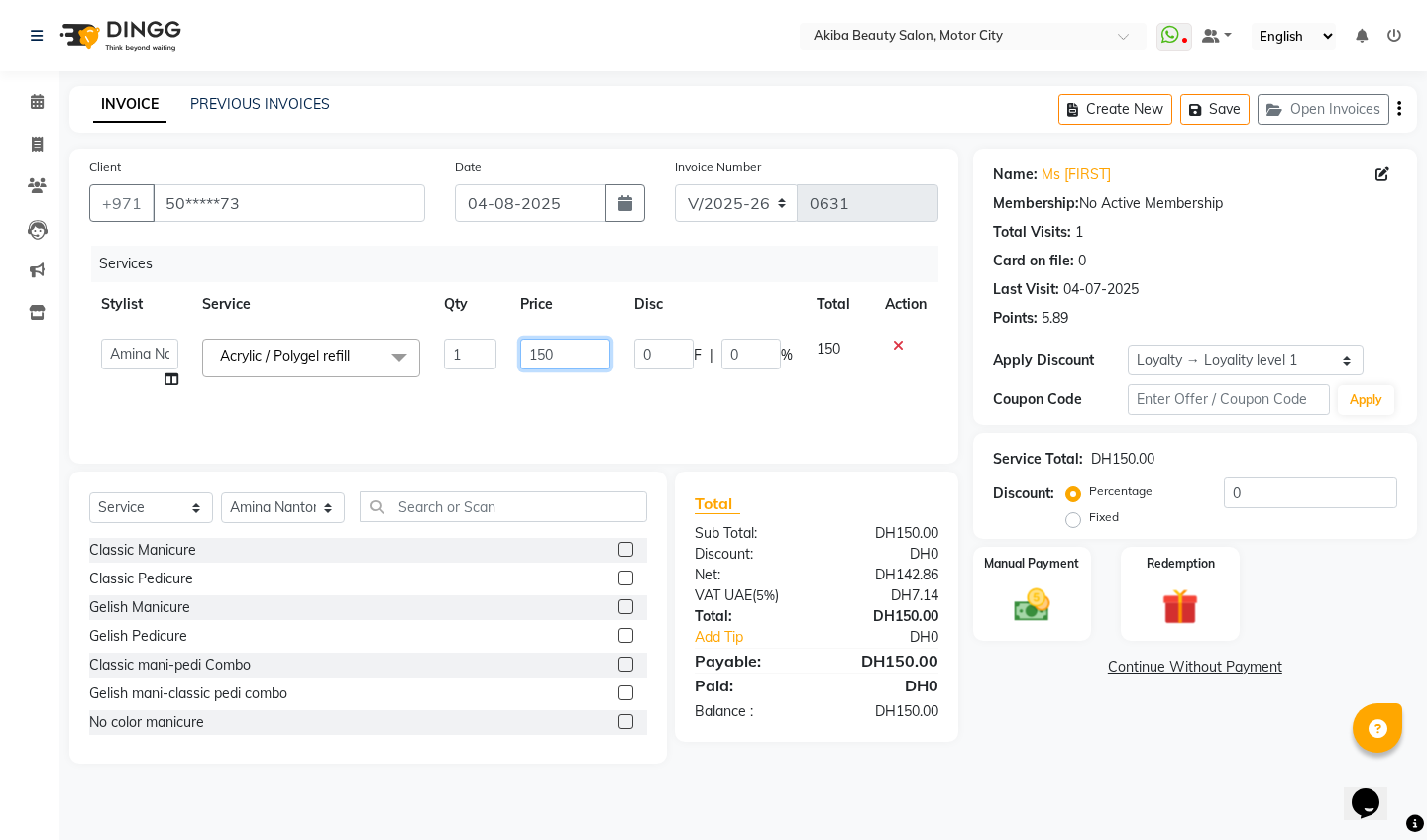 click on "150" 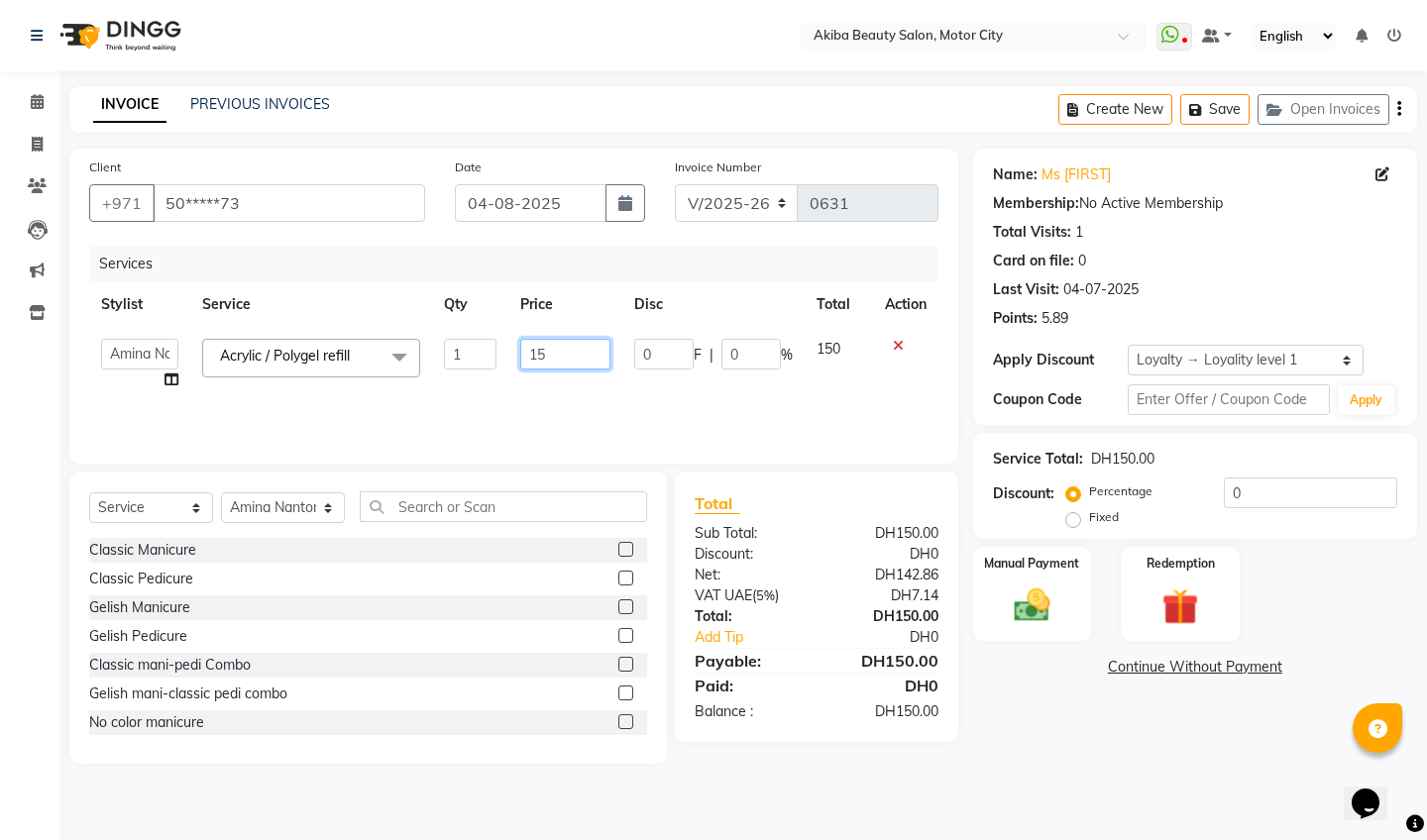 type on "1" 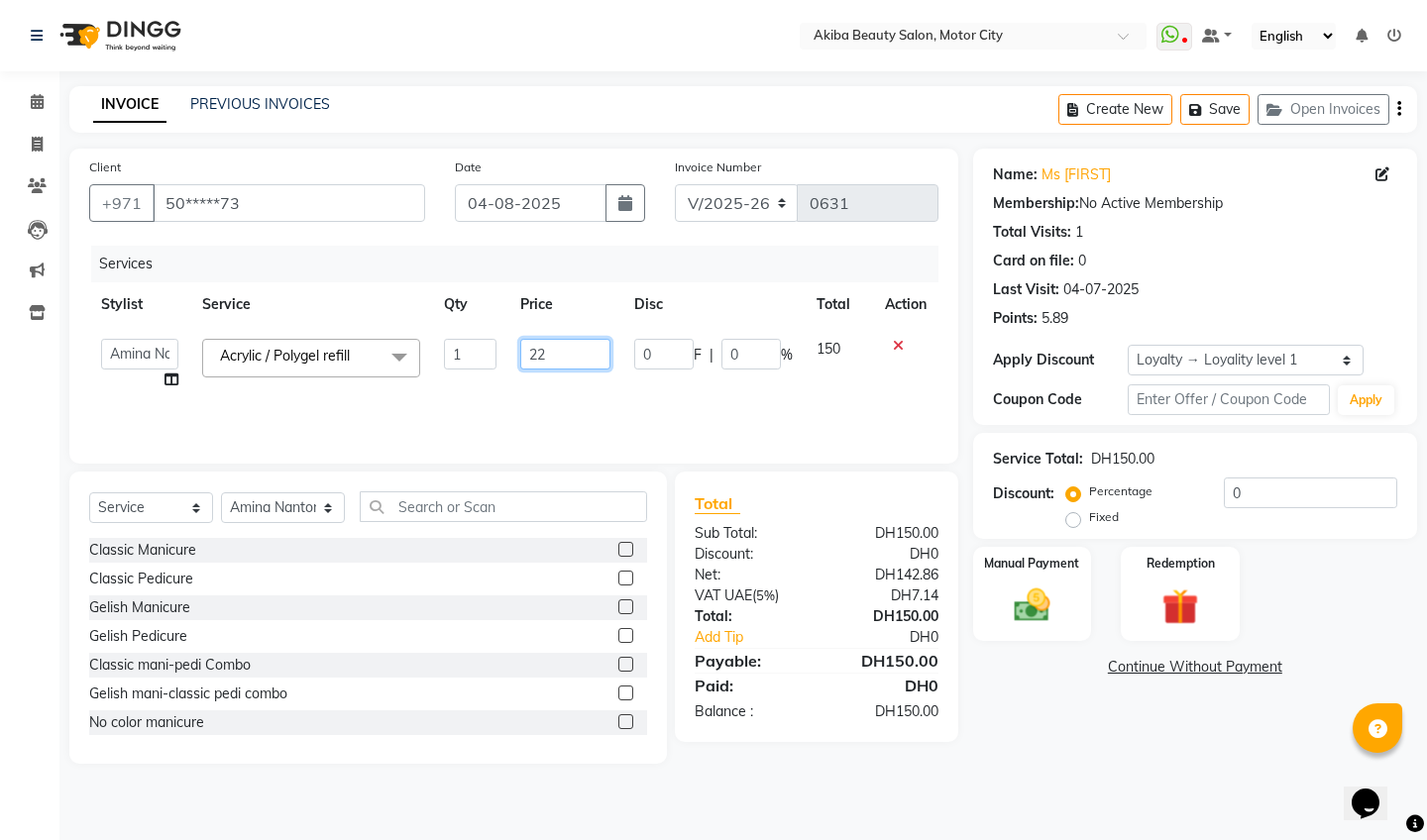 type on "220" 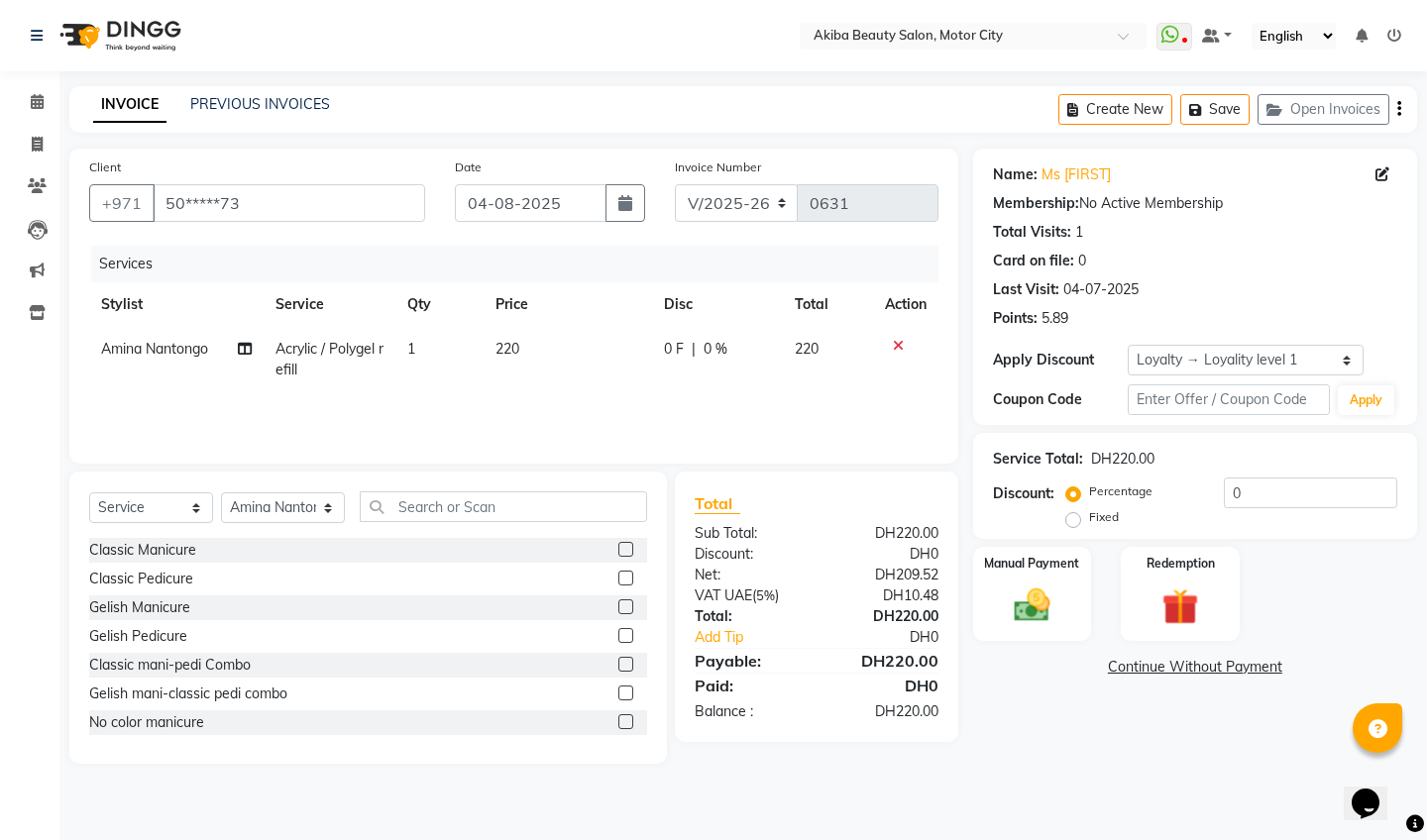 click on "Client +971 [PHONE] Date 04-08-2025 Invoice Number V/2025 V/2025-26 0631 Services Stylist Service Qty Price Disc Total Action [FIRST] [LAST] Acrylic / Polygel refill 1 220 0 F | 0 % 220" 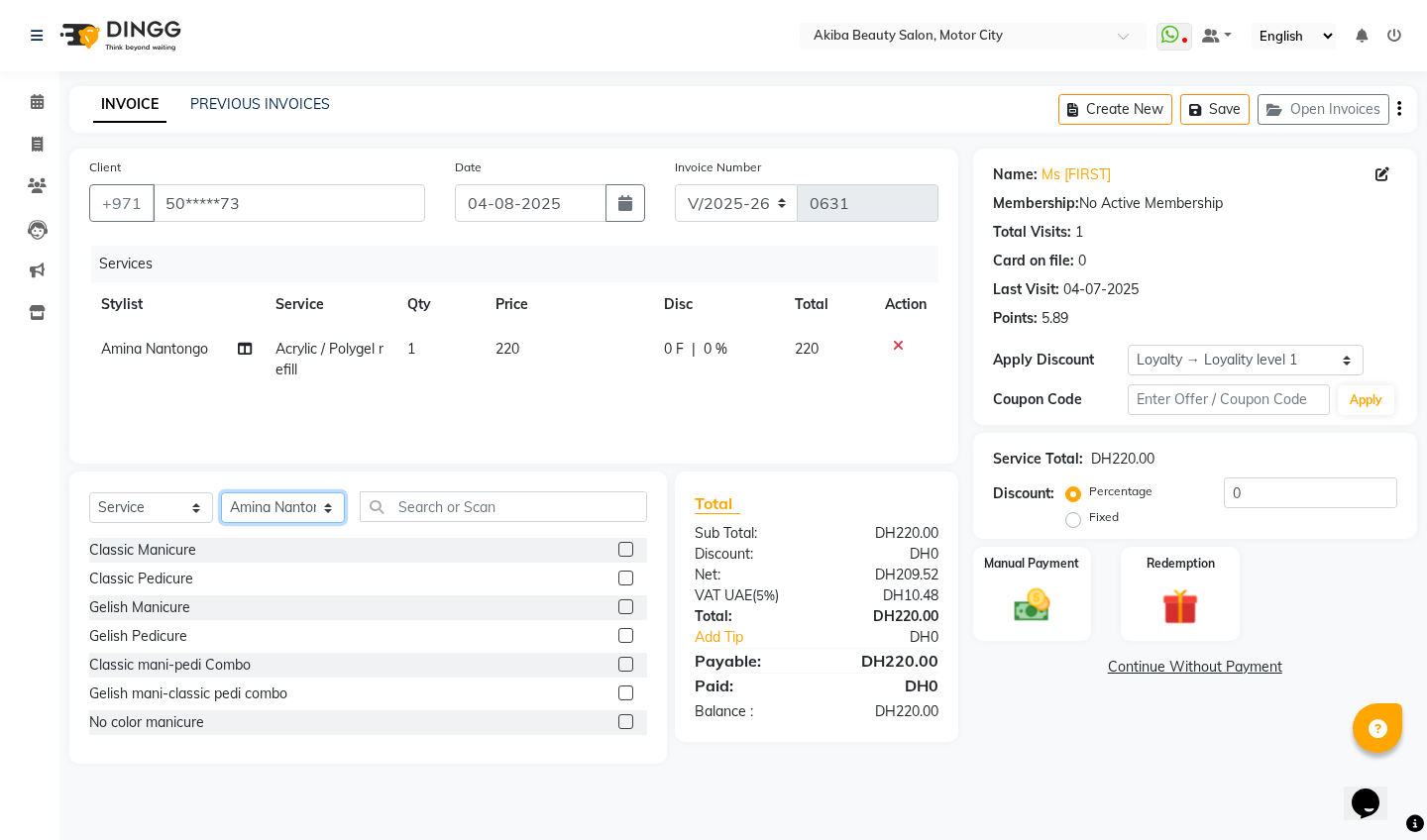 select on "84661" 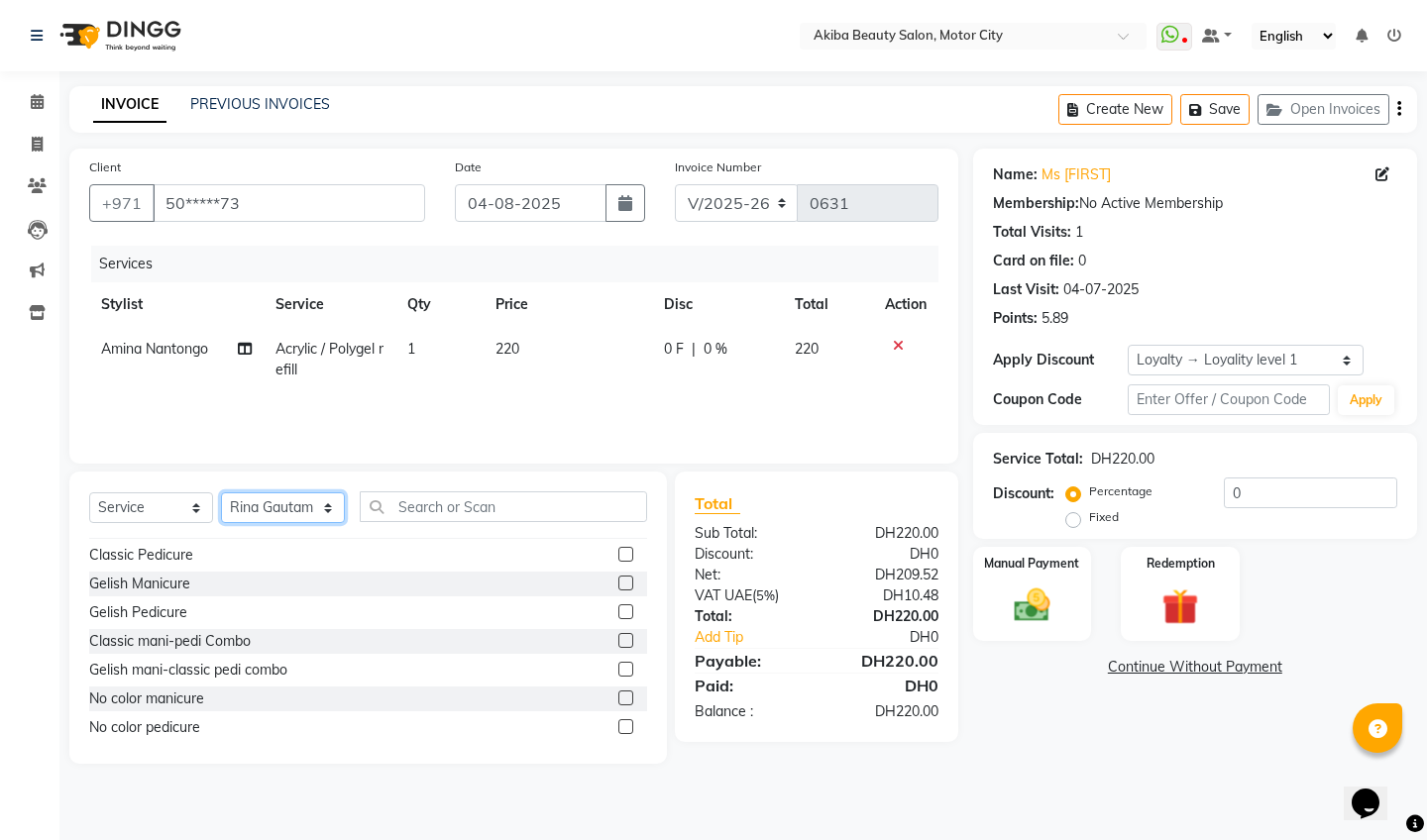 scroll, scrollTop: 25, scrollLeft: 0, axis: vertical 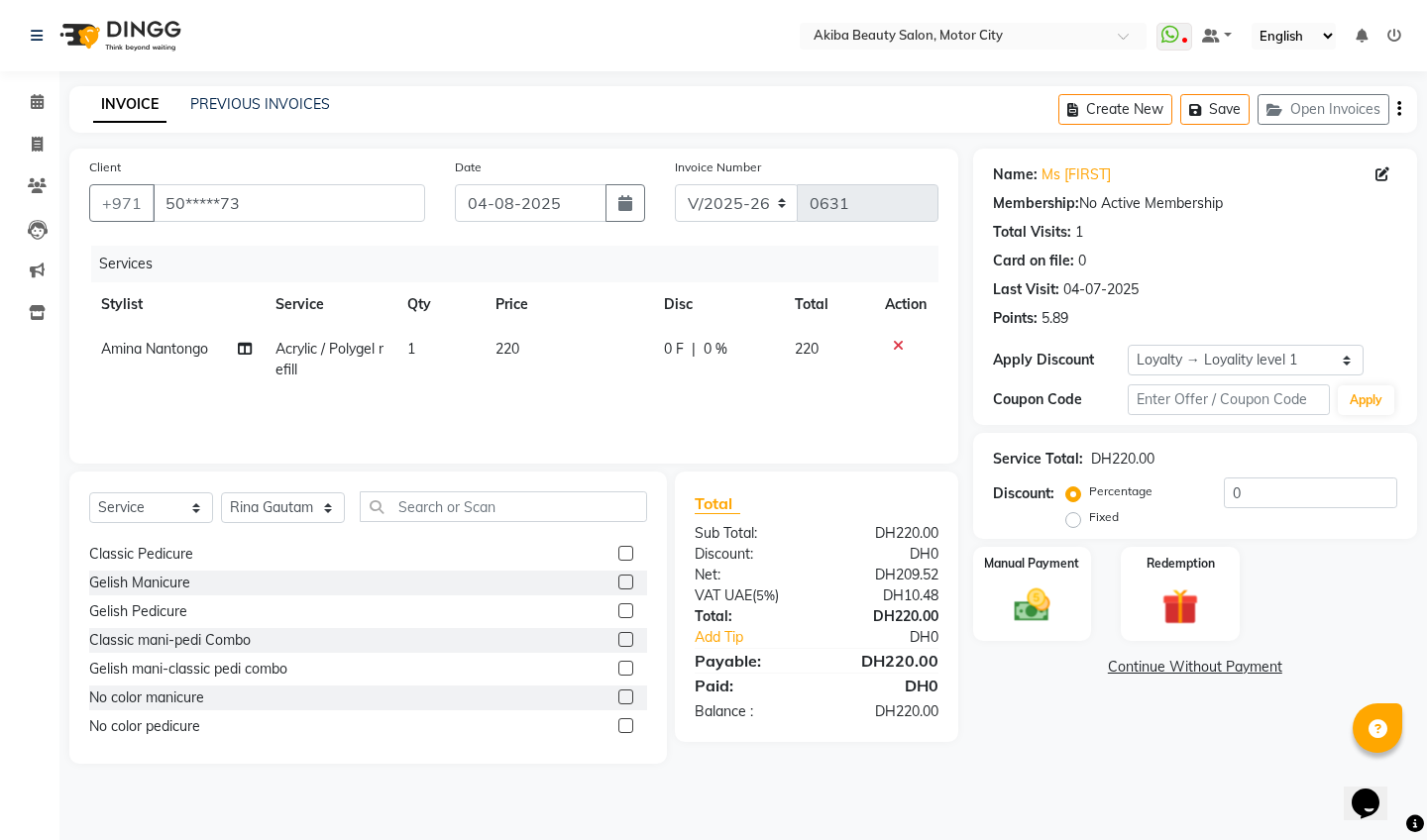click 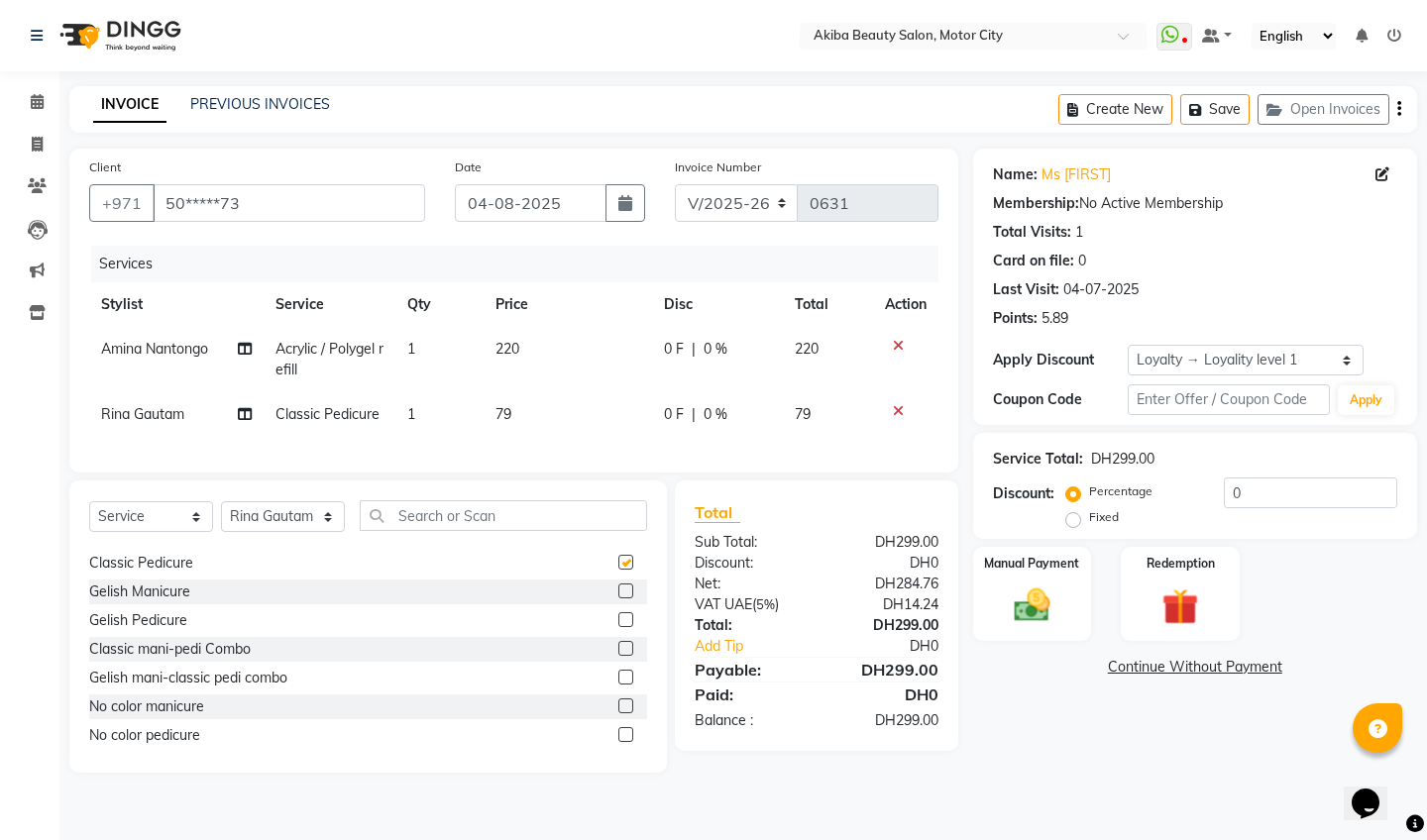 checkbox on "false" 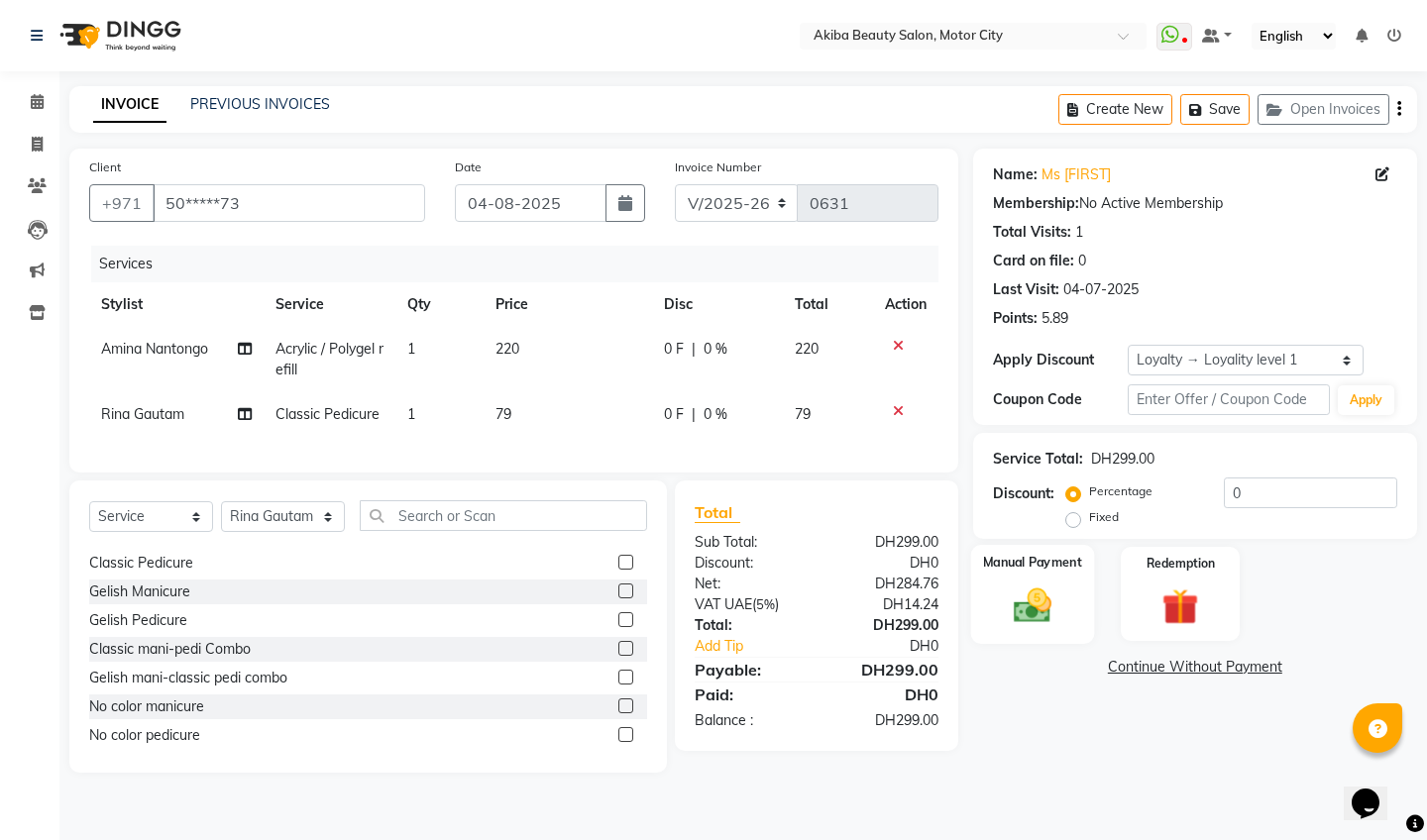 click 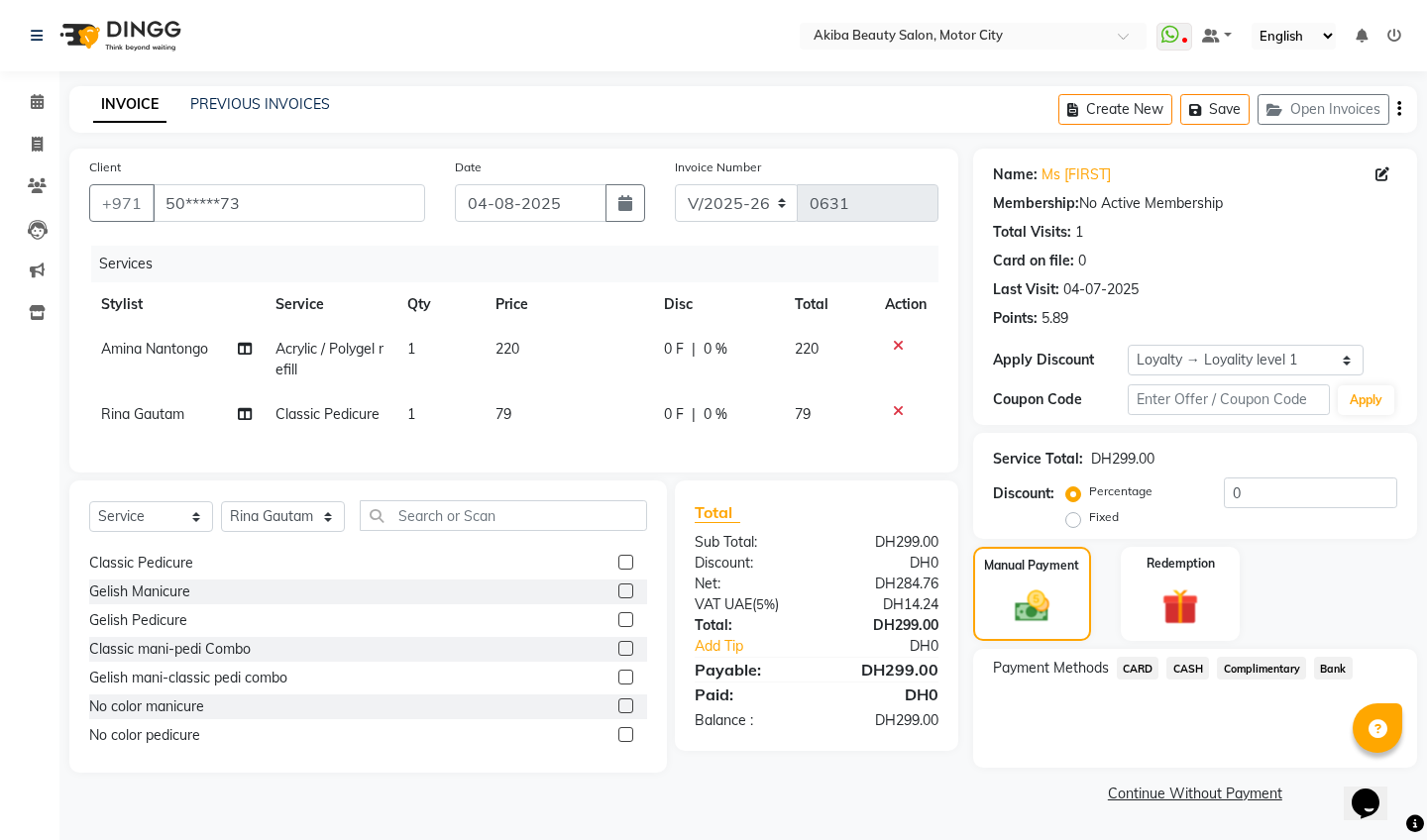 click on "CARD" 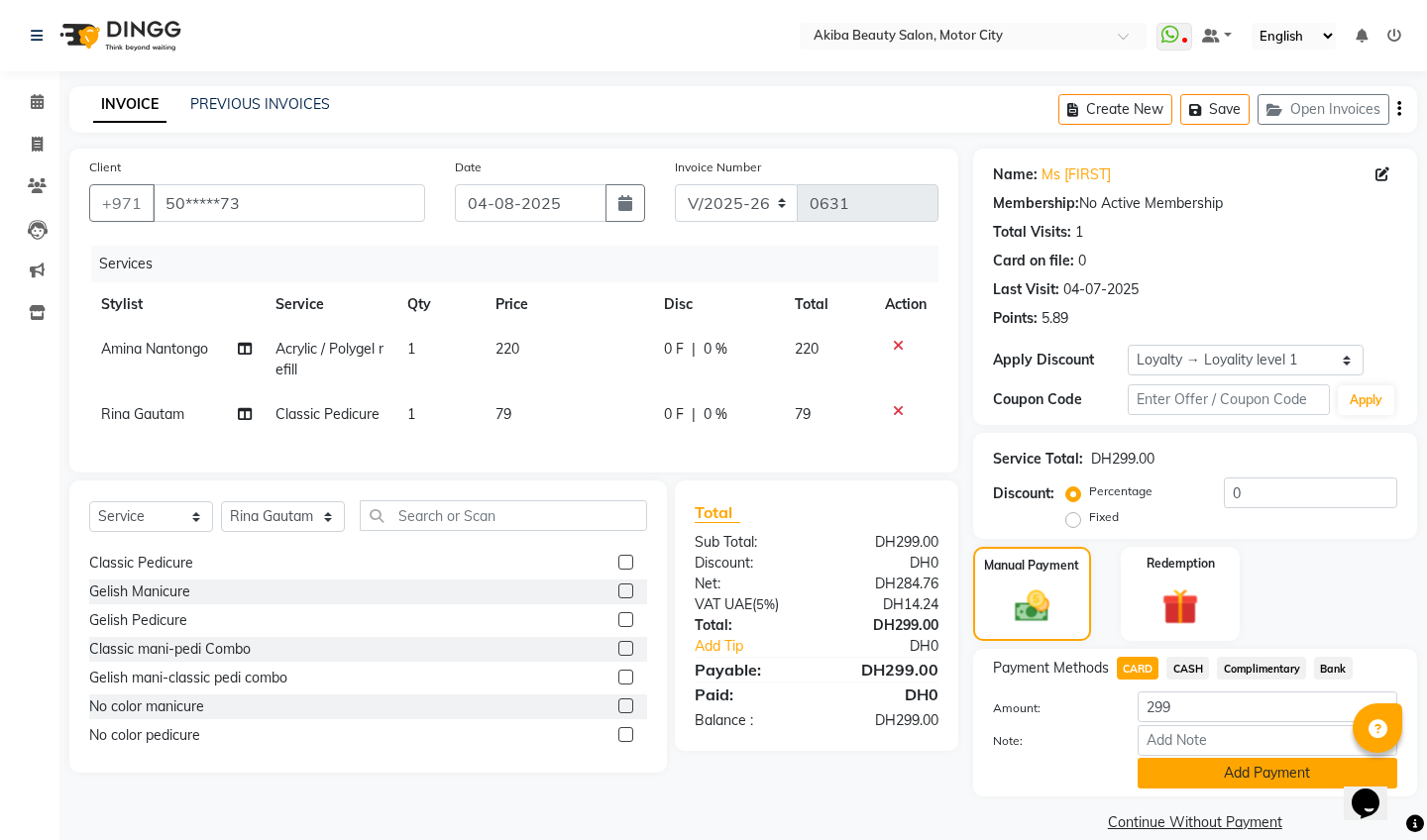 click on "Add Payment" 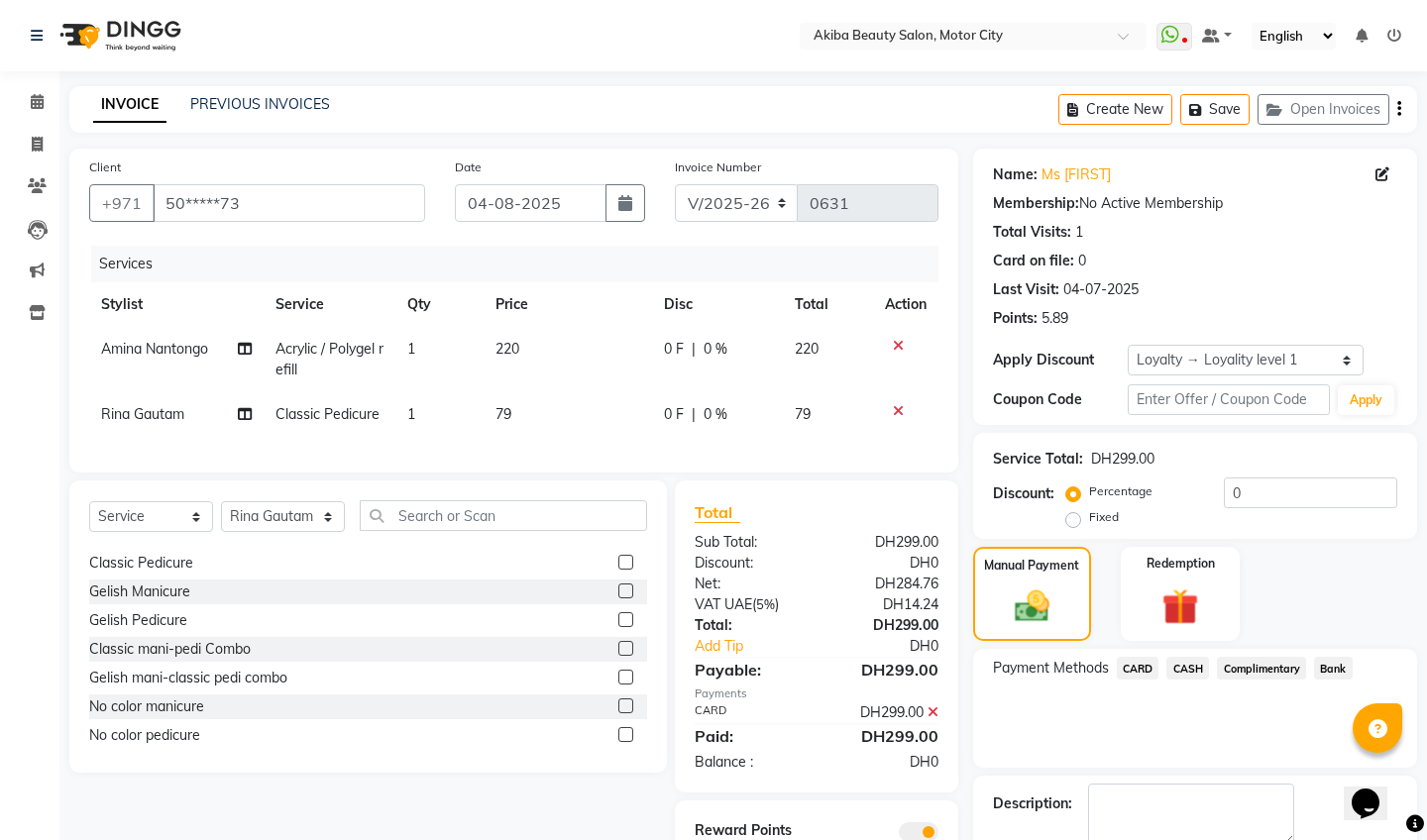 scroll, scrollTop: 110, scrollLeft: 0, axis: vertical 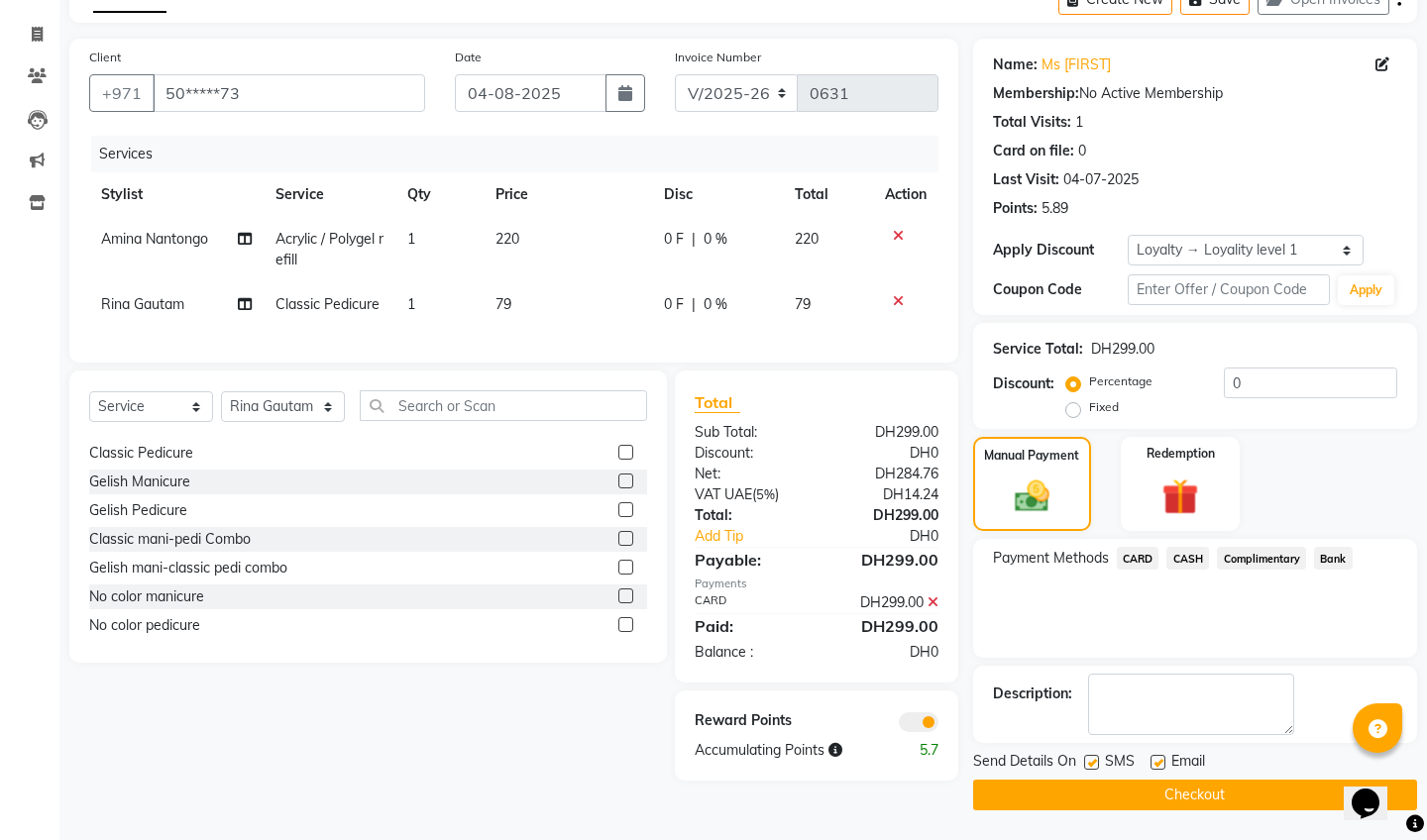 click on "Checkout" 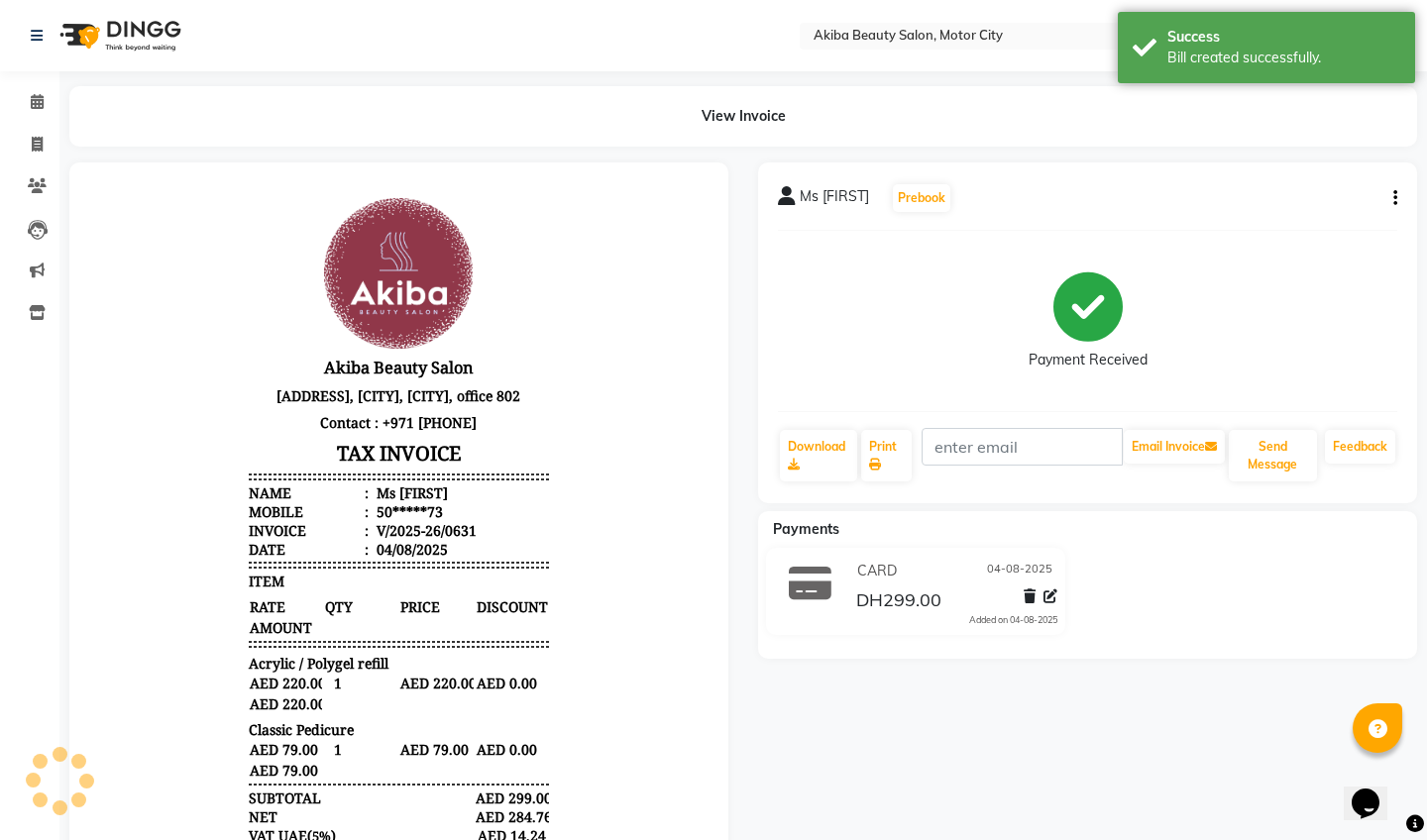 scroll, scrollTop: 0, scrollLeft: 0, axis: both 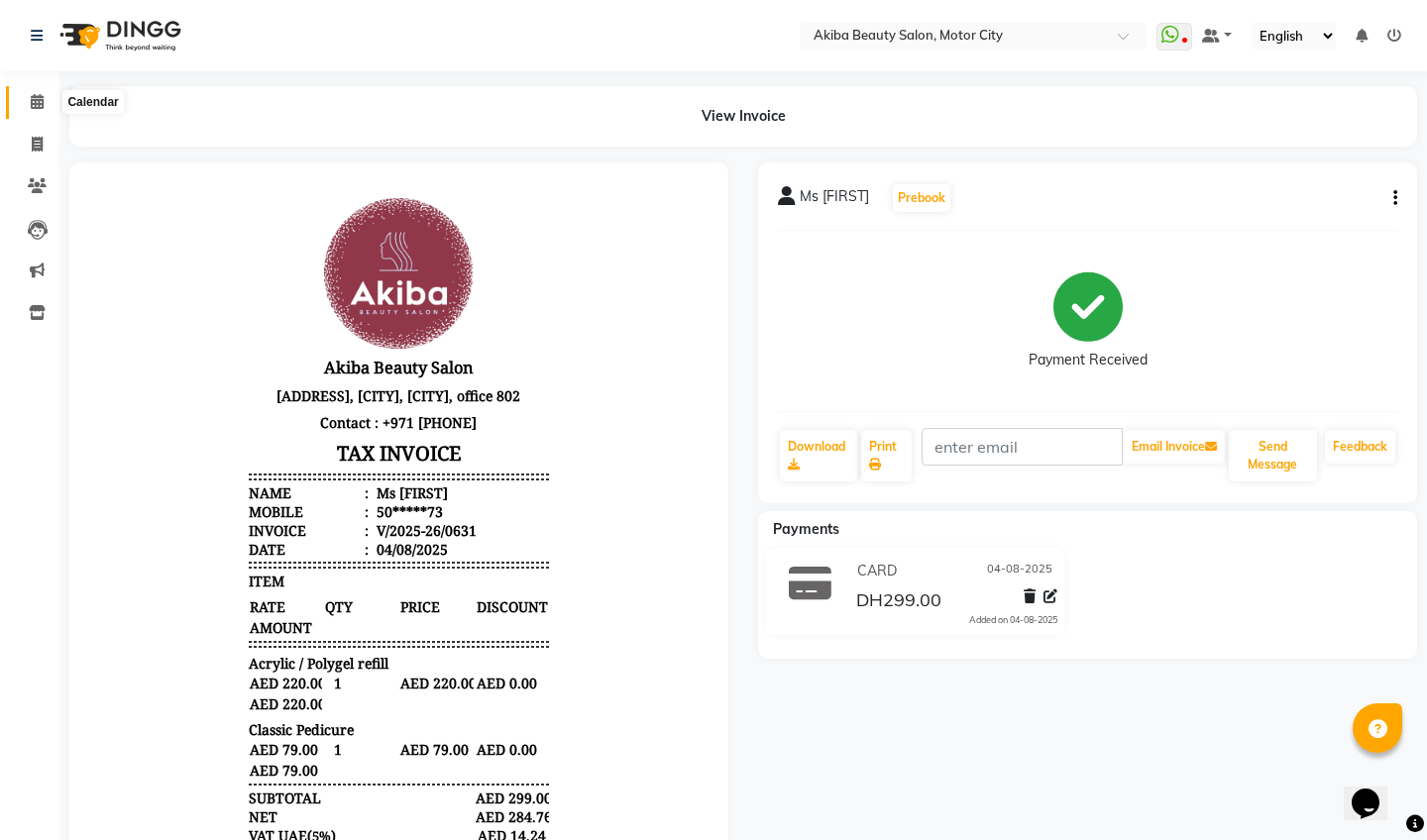 click 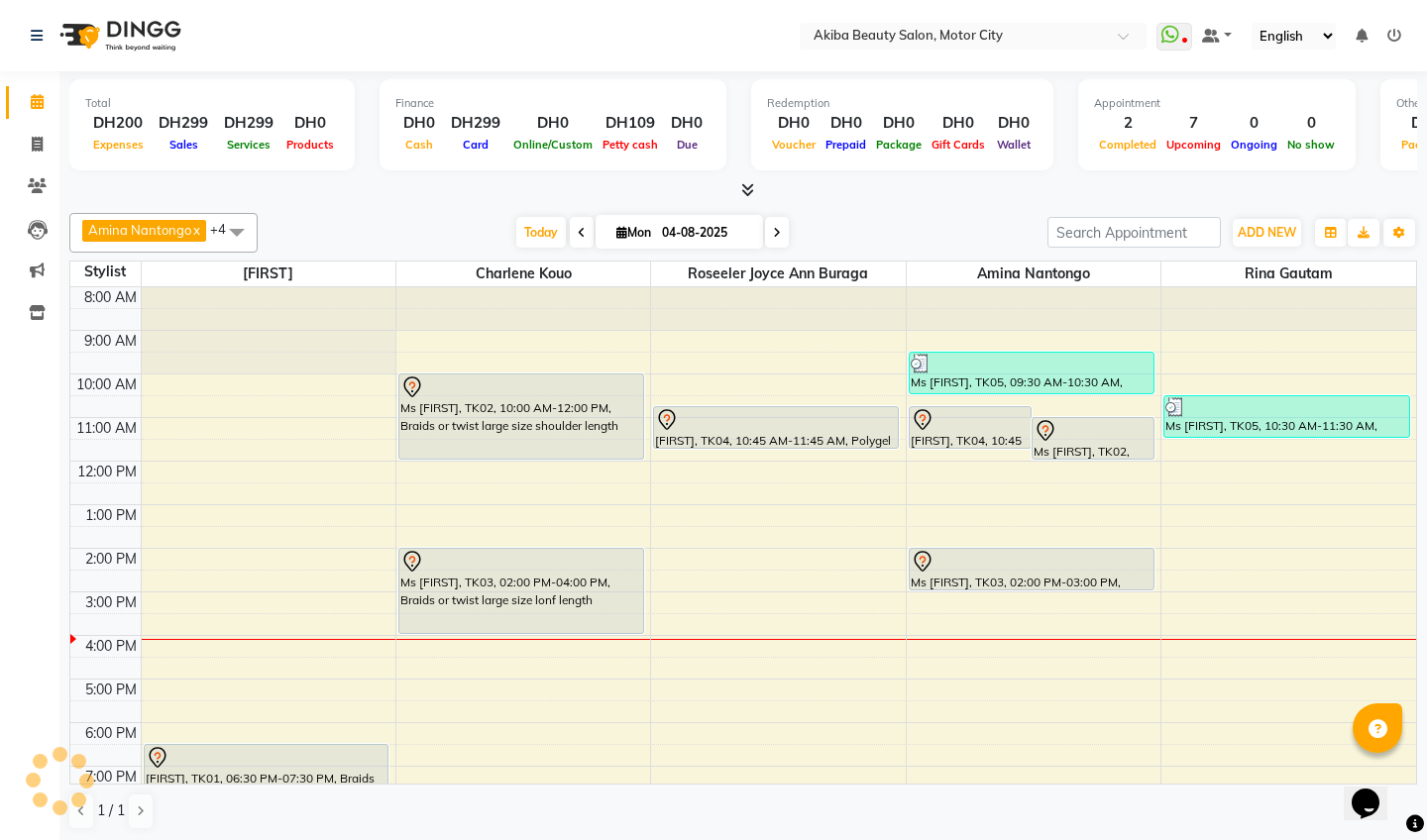 scroll, scrollTop: 0, scrollLeft: 0, axis: both 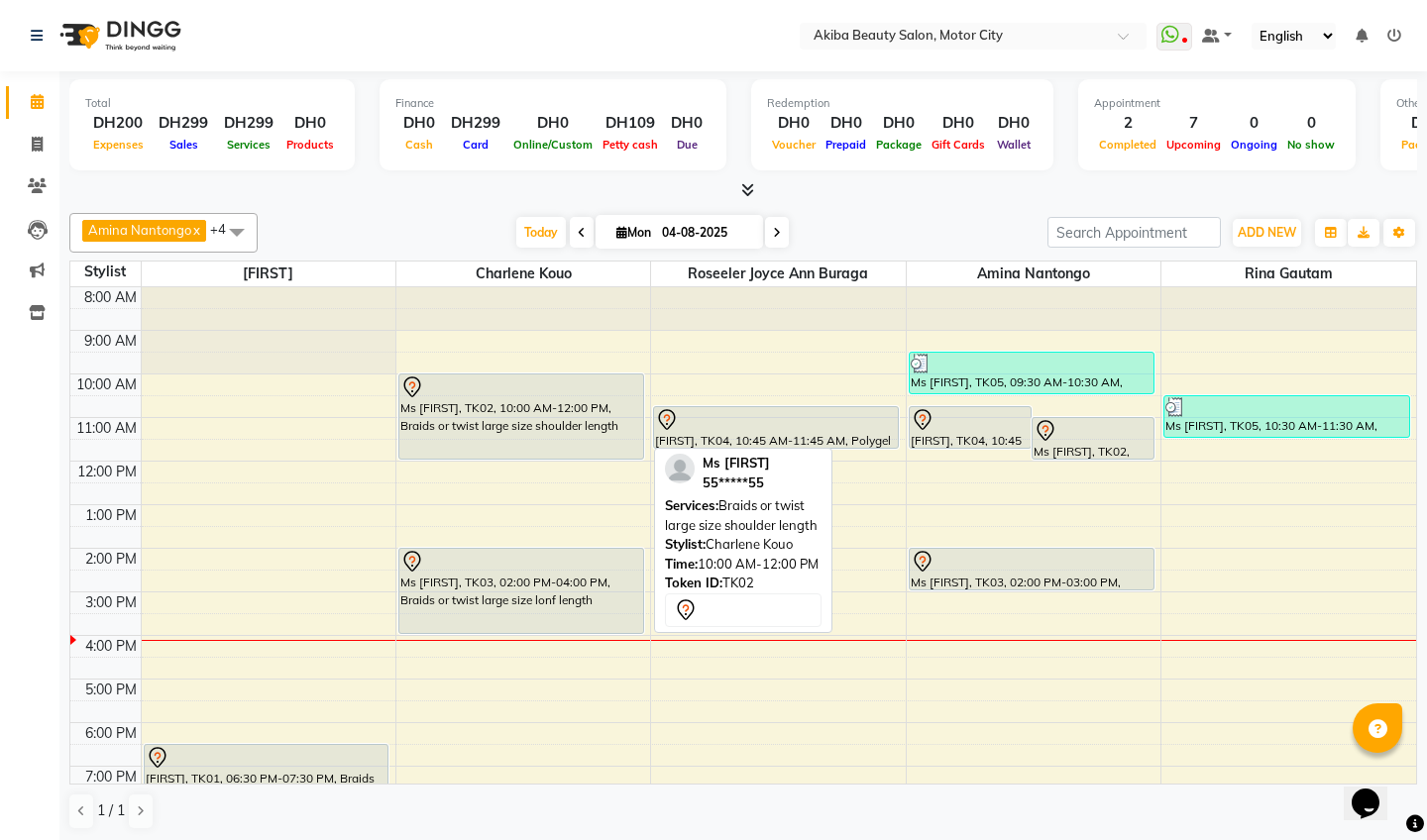 click on "Ms [FIRST], TK02, 10:00 AM-12:00 PM, Braids or twist large size shoulder length" at bounding box center [521, 416] 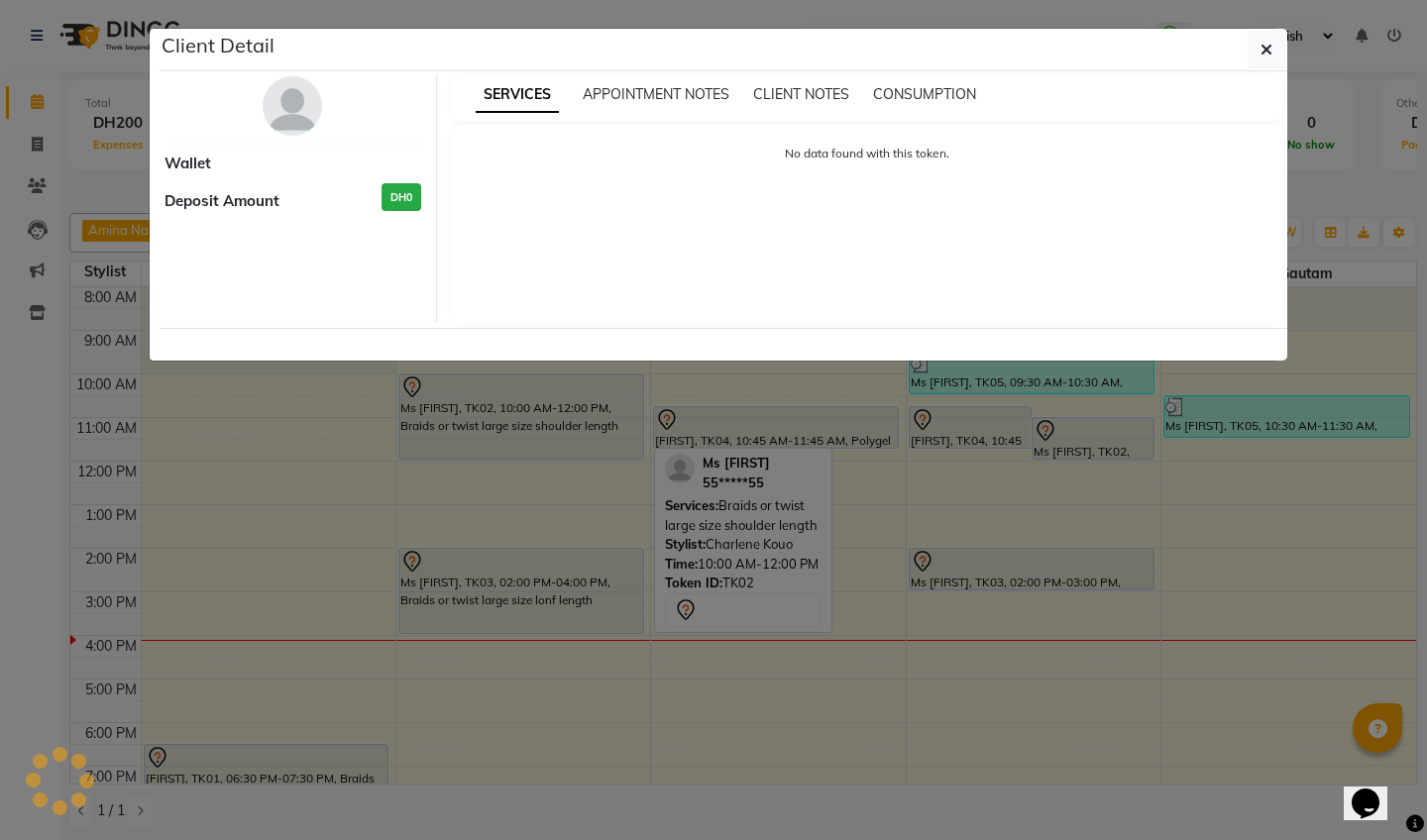 select on "7" 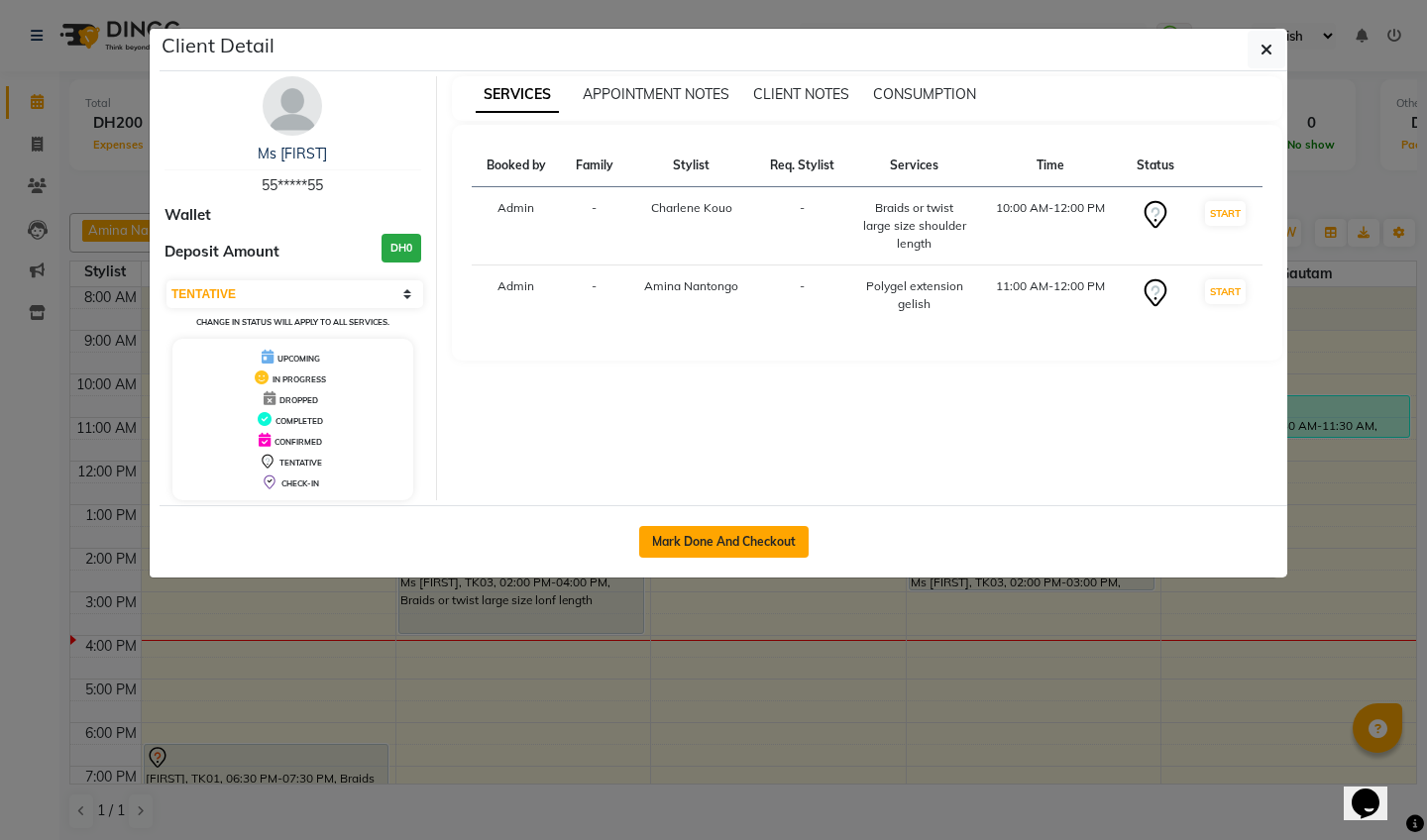 click on "Mark Done And Checkout" 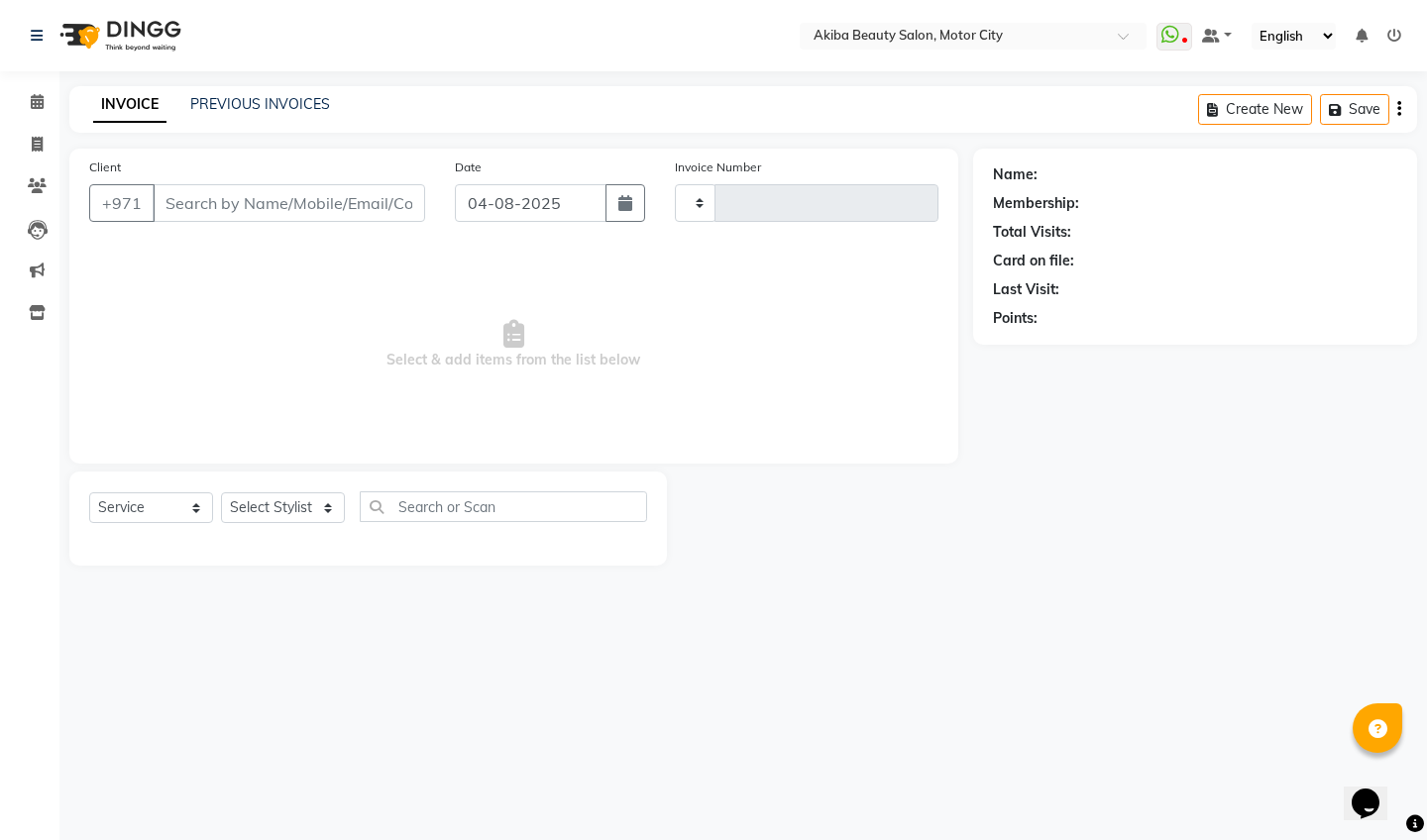 type on "0632" 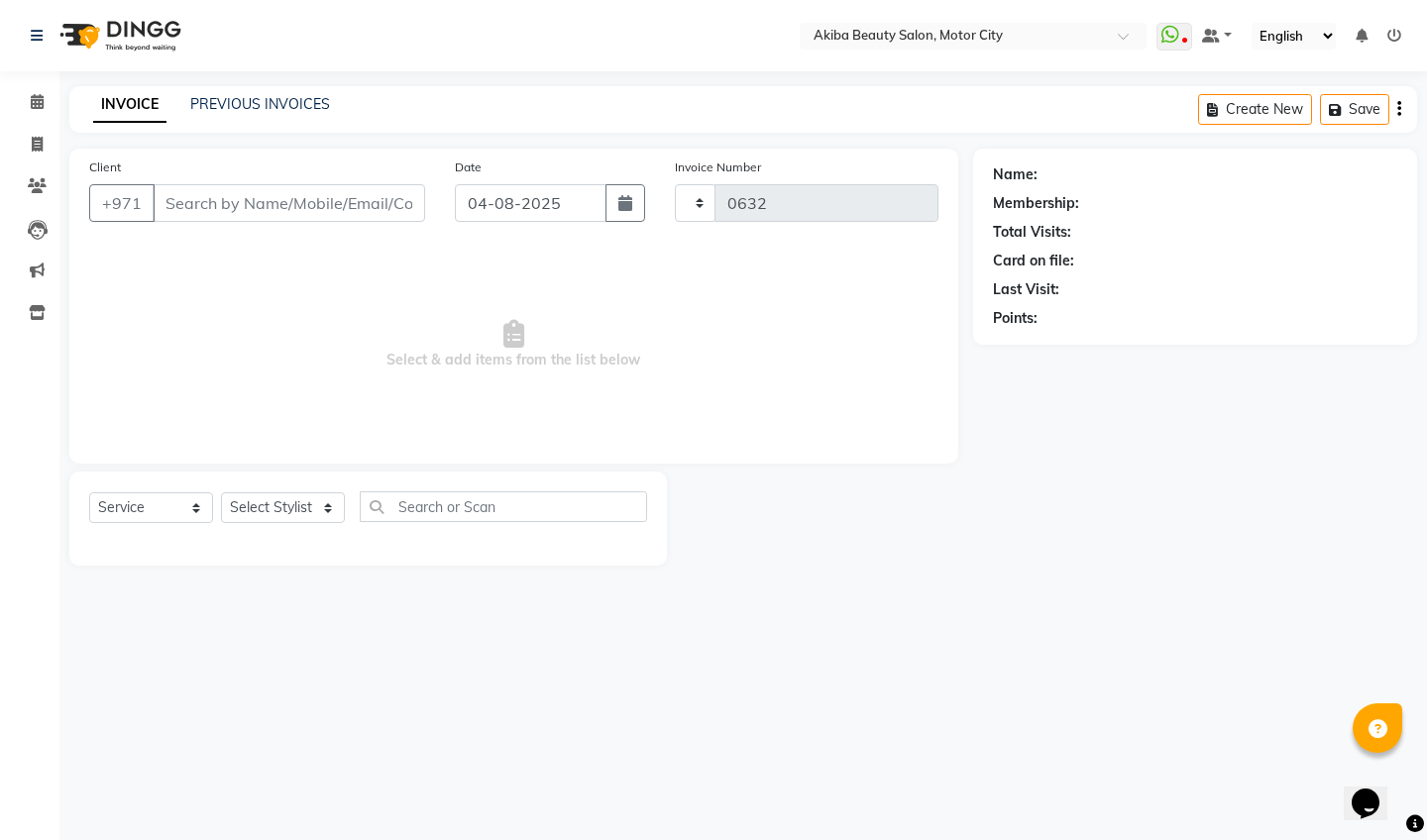 select on "5567" 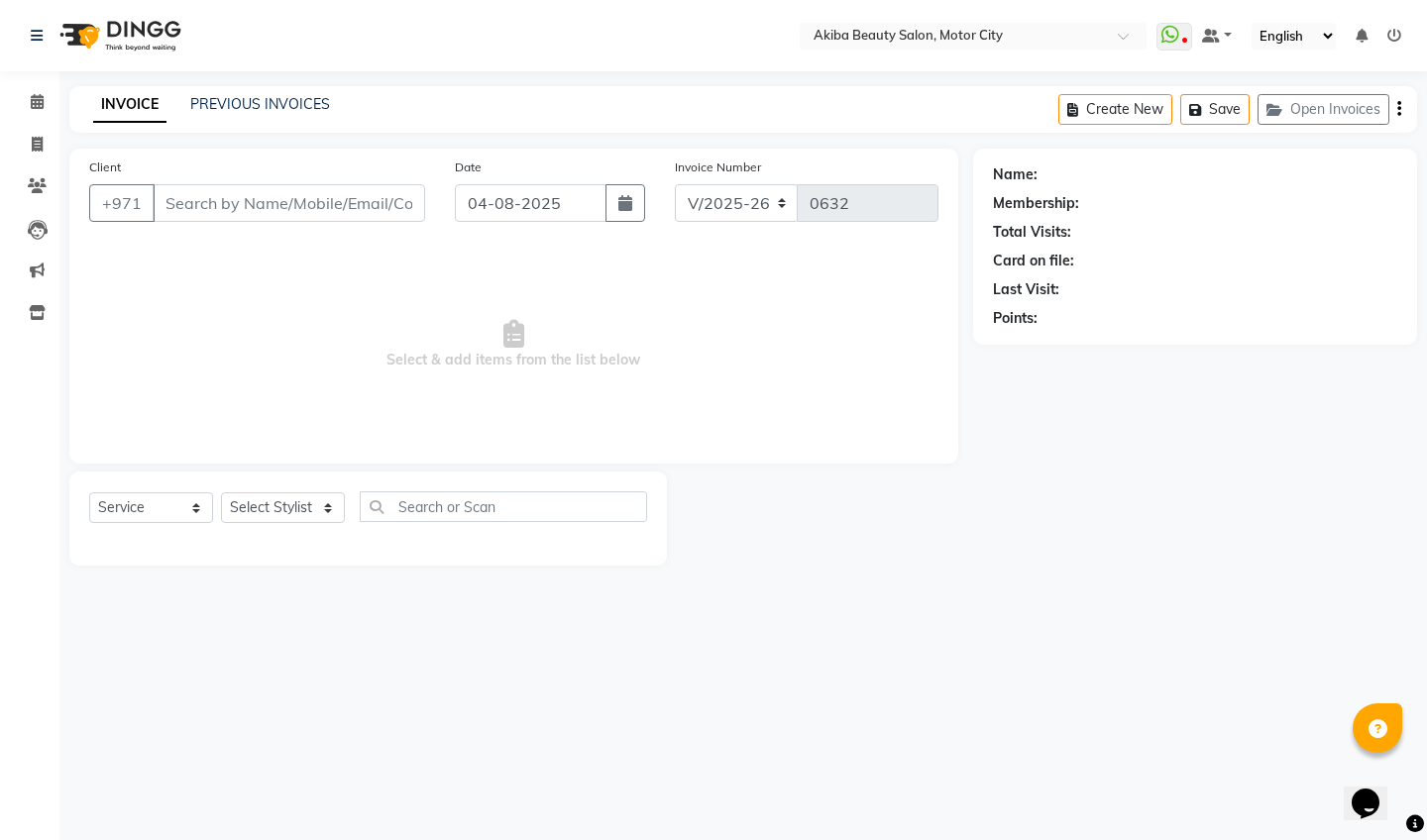 type on "55*****55" 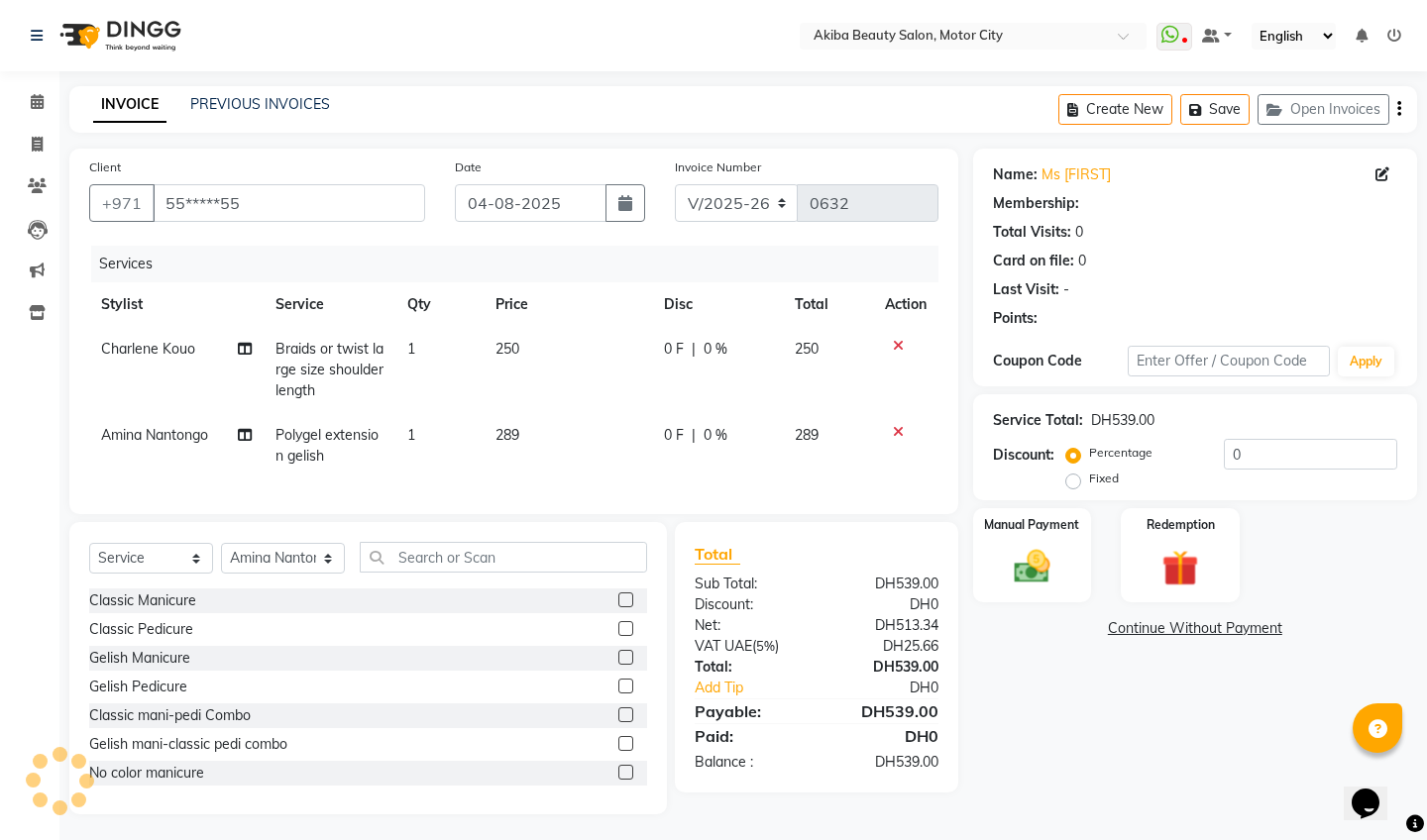 select on "1: Object" 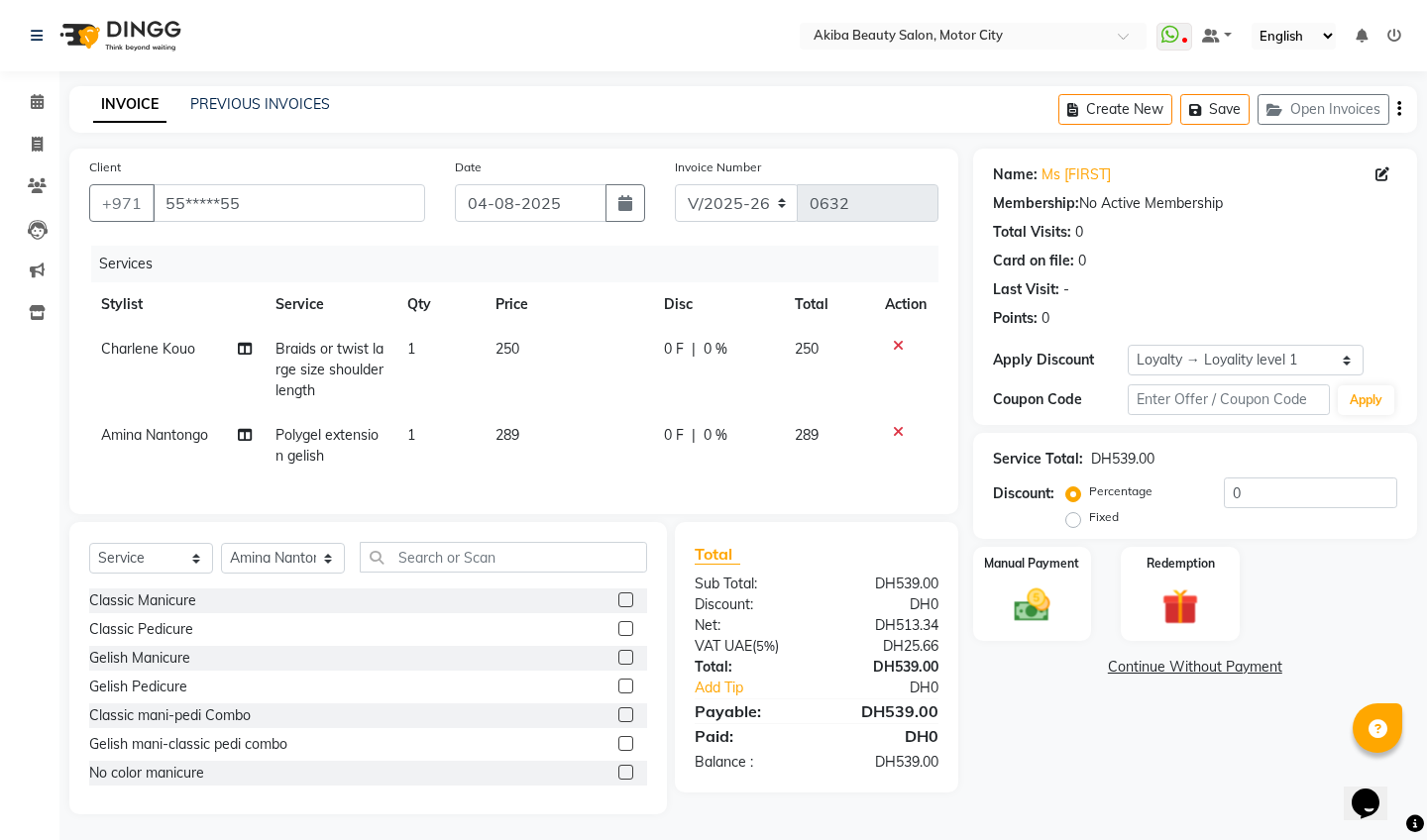 click on "250" 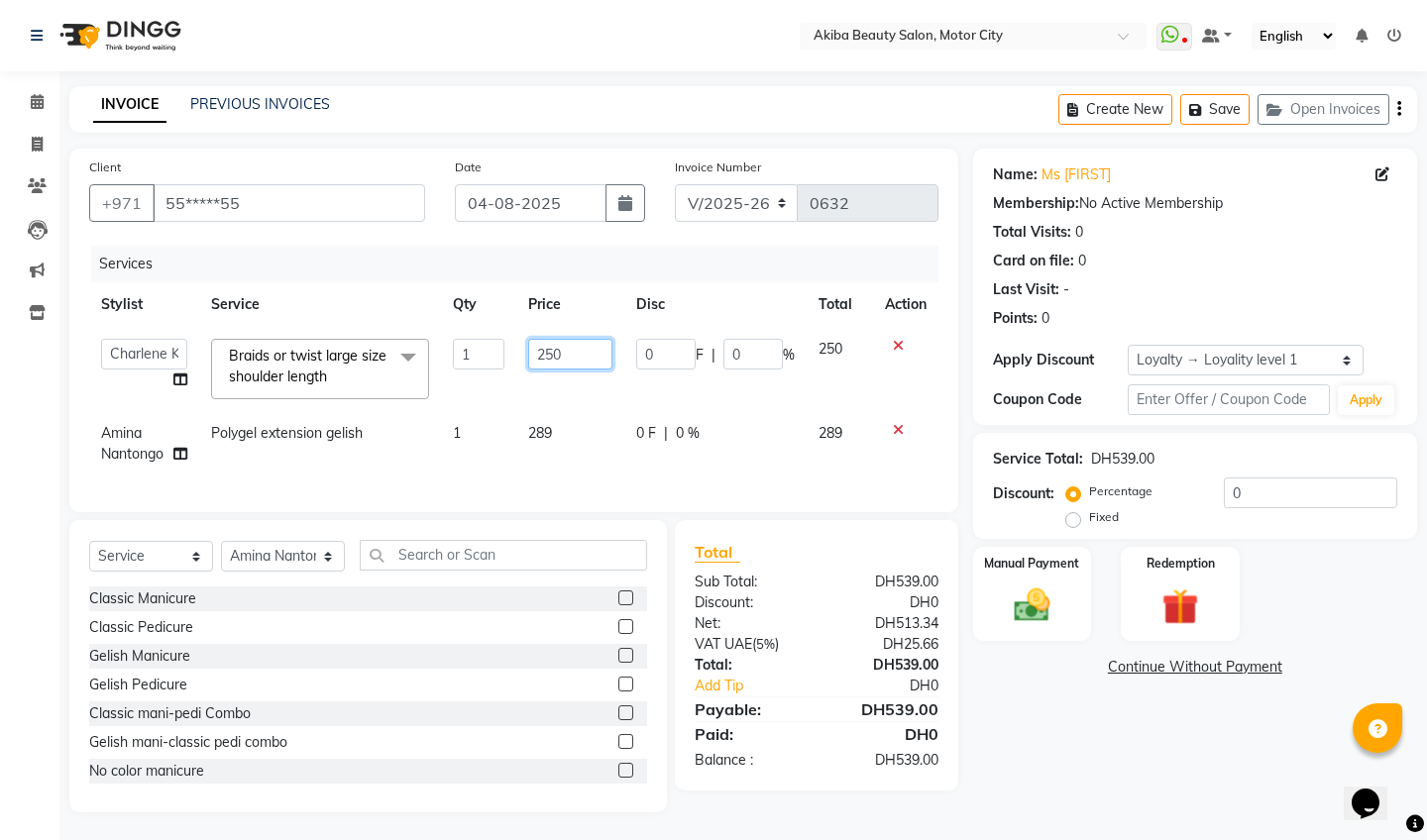 click on "250" 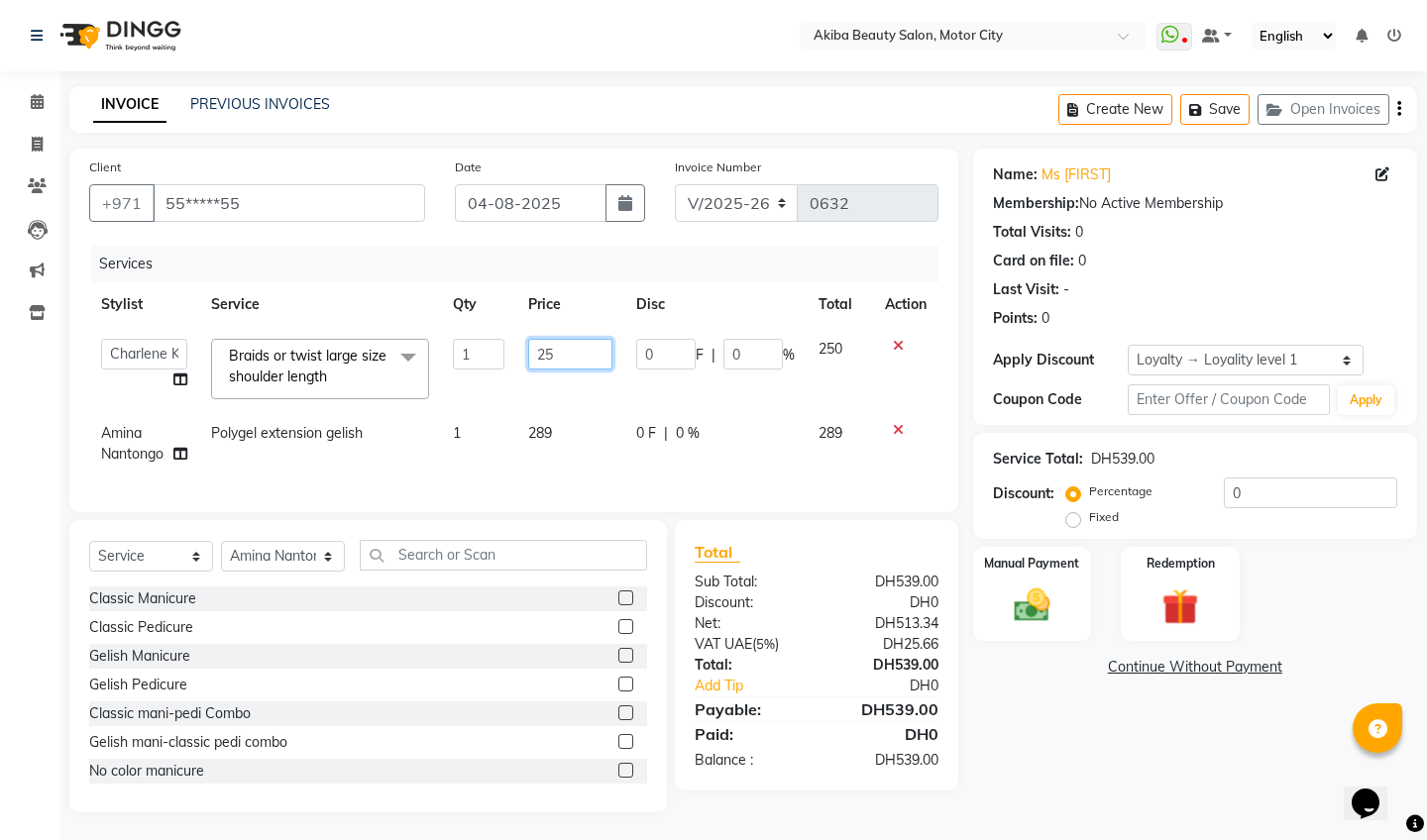 type on "2" 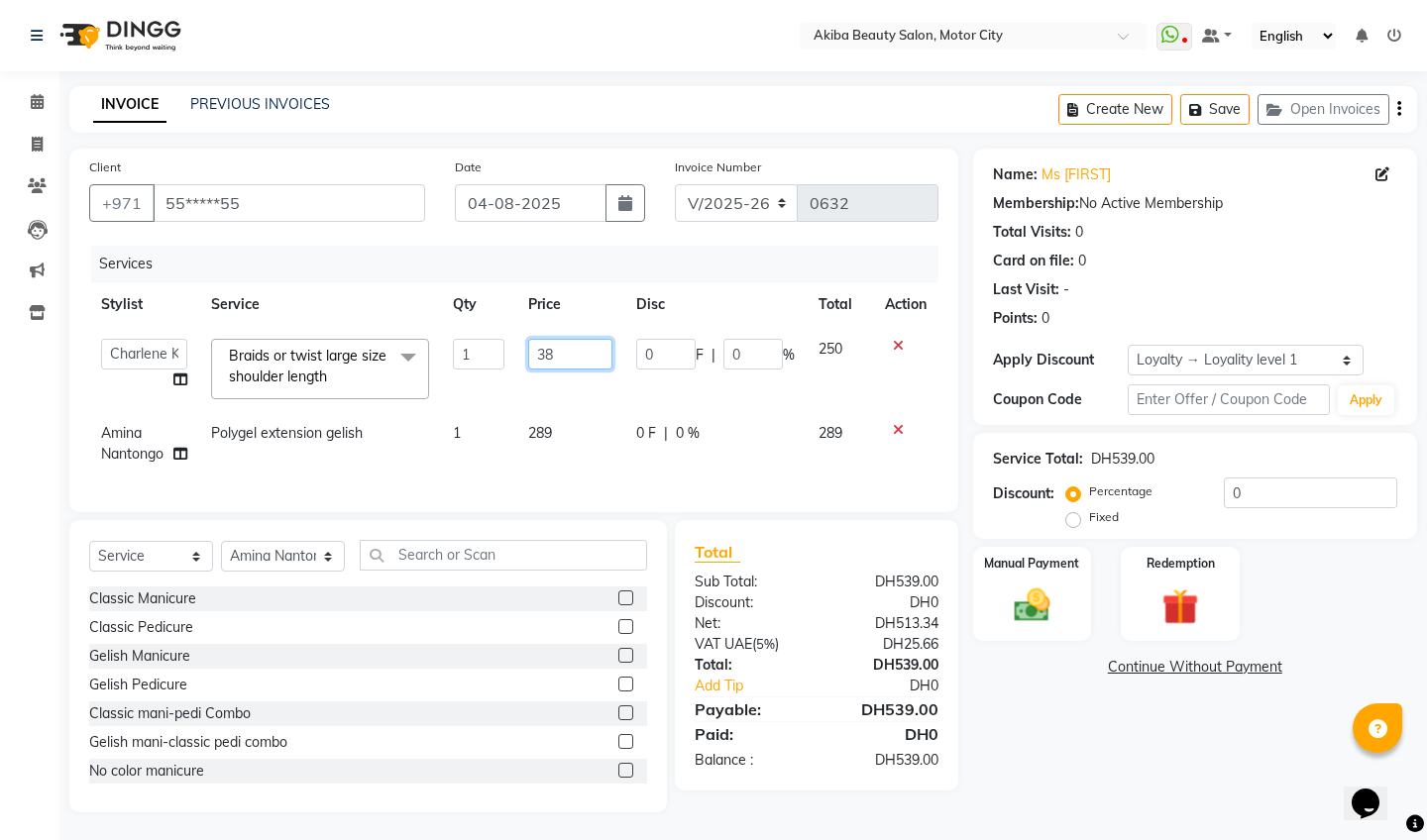 type on "389" 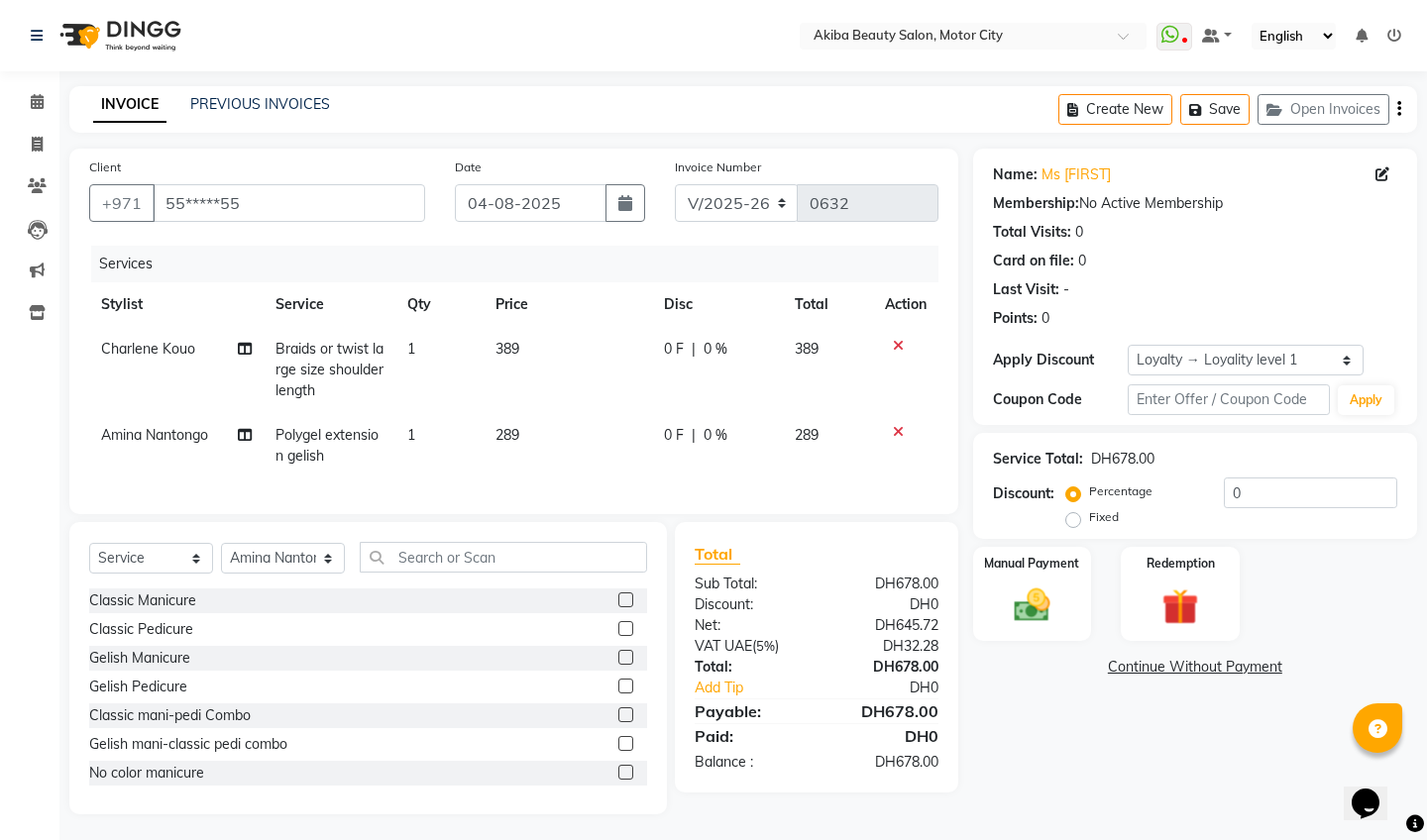 click on "289" 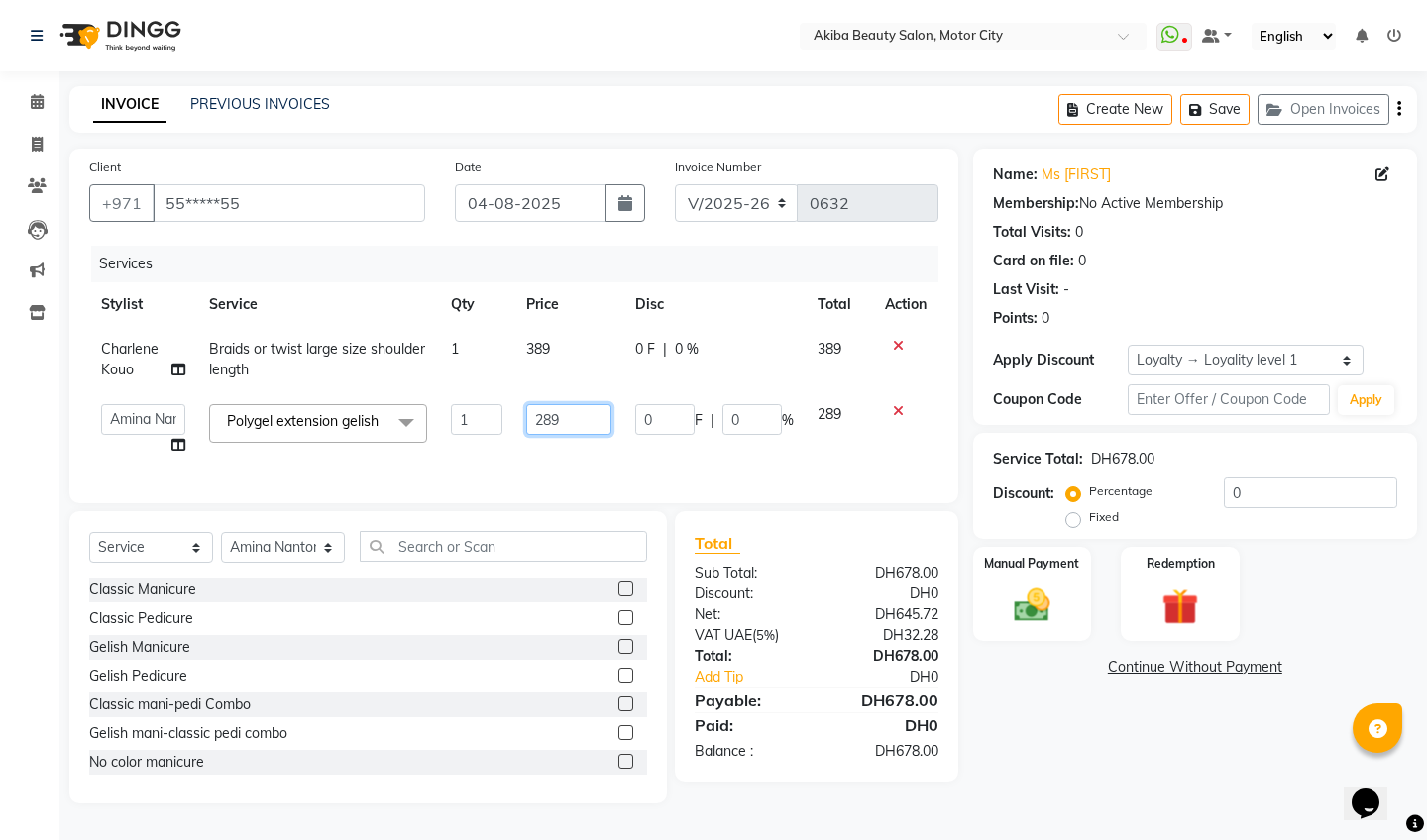 click on "289" 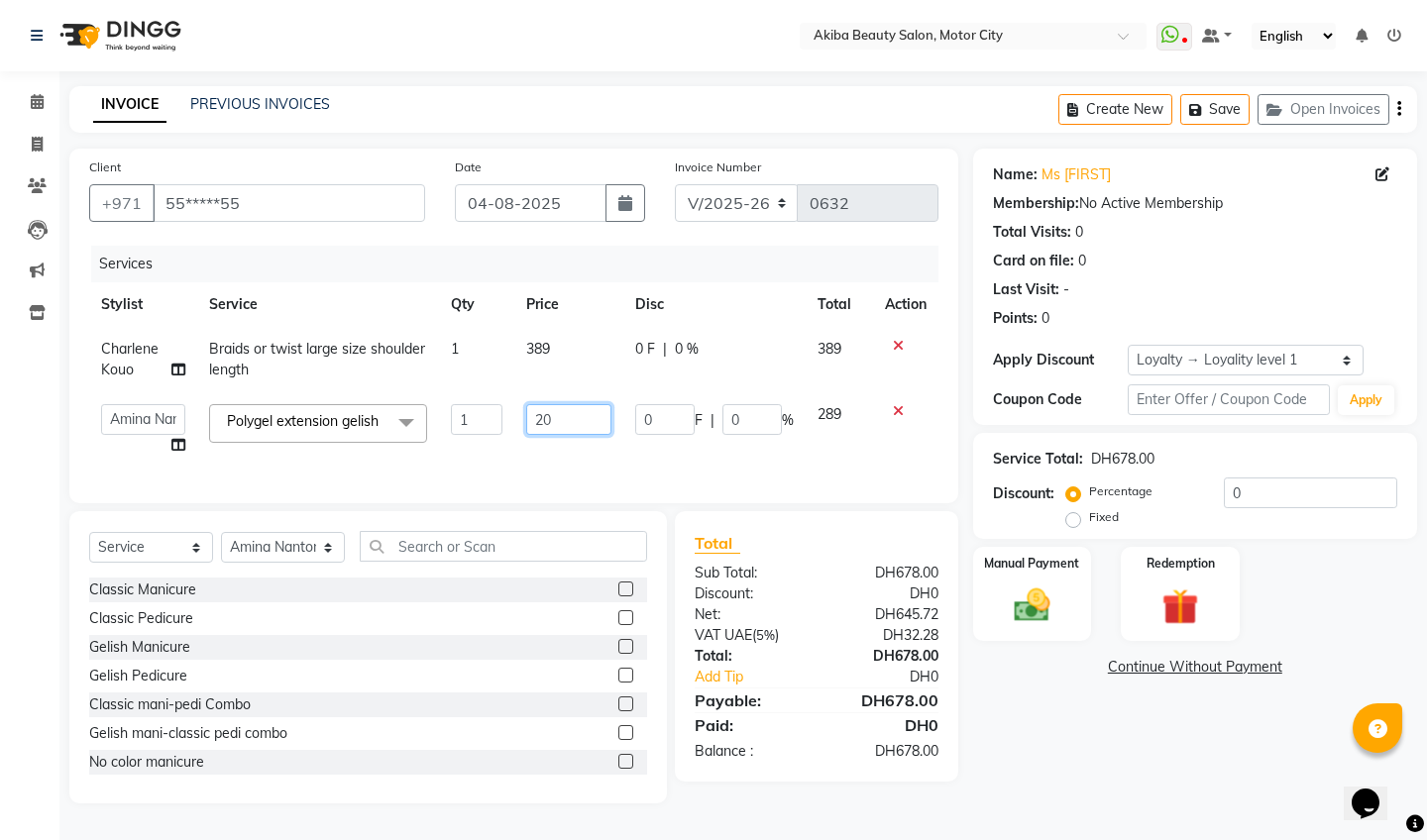 type on "200" 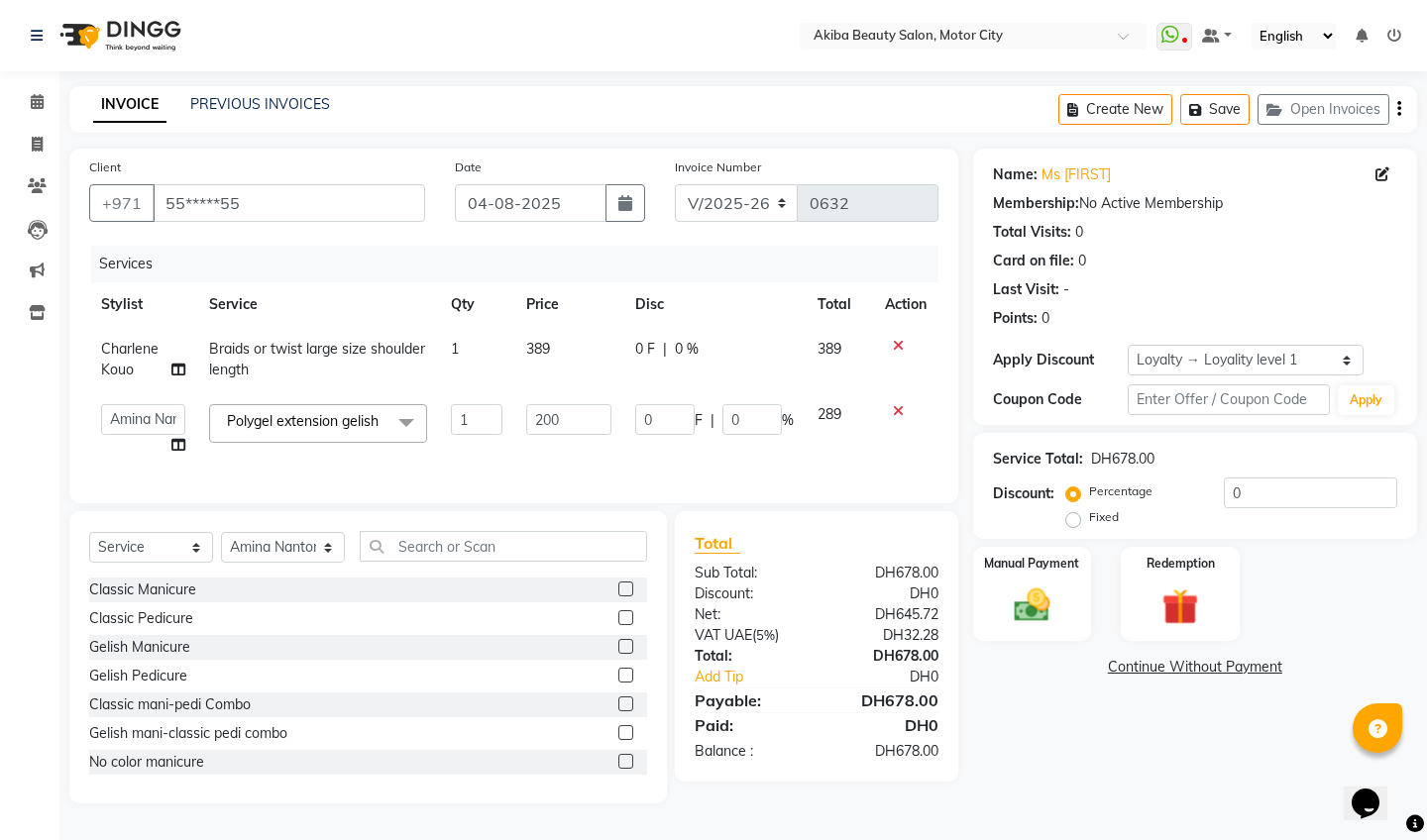 click on "Client +971 [PHONE] Date 04-08-2025 Invoice Number V/2025 V/2025-26 0632 Services Stylist Service Qty Price Disc Total Action [FIRST] [LAST]  [FIRST] [LAST]   [FIRST] [LAST]   [FIRST] [LAST]   [FIRST] [LAST]   [FIRST] [LAST]  Polygel extension gelish  x Classic Manicure Classic Pedicure Gelish Manicure Gelish Pedicure Classic mani-pedi Combo Gelish mani-classic pedi combo No color manicure No color pedicure Gelish French Manicure Cut & files hand or feet Polish change hand or Feet Gelish polish change hand or feet Gelish polish removal hand or feet Gelish French pedicure Princess package:mani-pedi + massage Acrylic overlays hand or feet Acrylic overlays combo Acrylic Extension classic Acrylic Extension gelish Acrylic Ombre Polygel Ombre Acrylic / Polygel refill Softgel extension classic Softgel extension gelish Polygel extension classic Polygel extension gelish Softgel refill Paraffin treatment hand/ feet Nail art per finger 1" 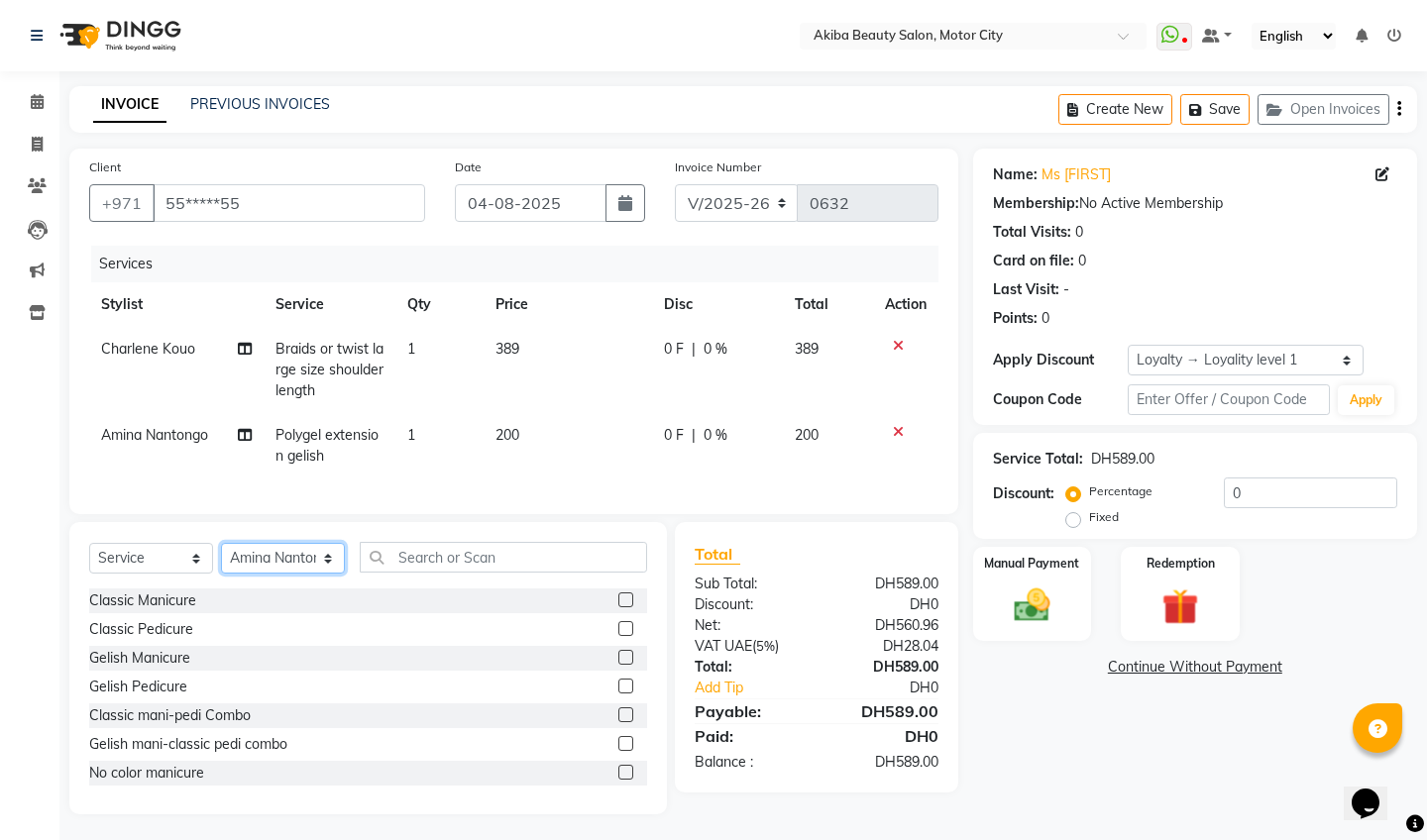 click on "Select Stylist [FIRST] [LAST] [FIRST] [LAST] [FIRST] [LAST] [FIRST] [LAST] [FIRST] [LAST] [FIRST] [LAST]" 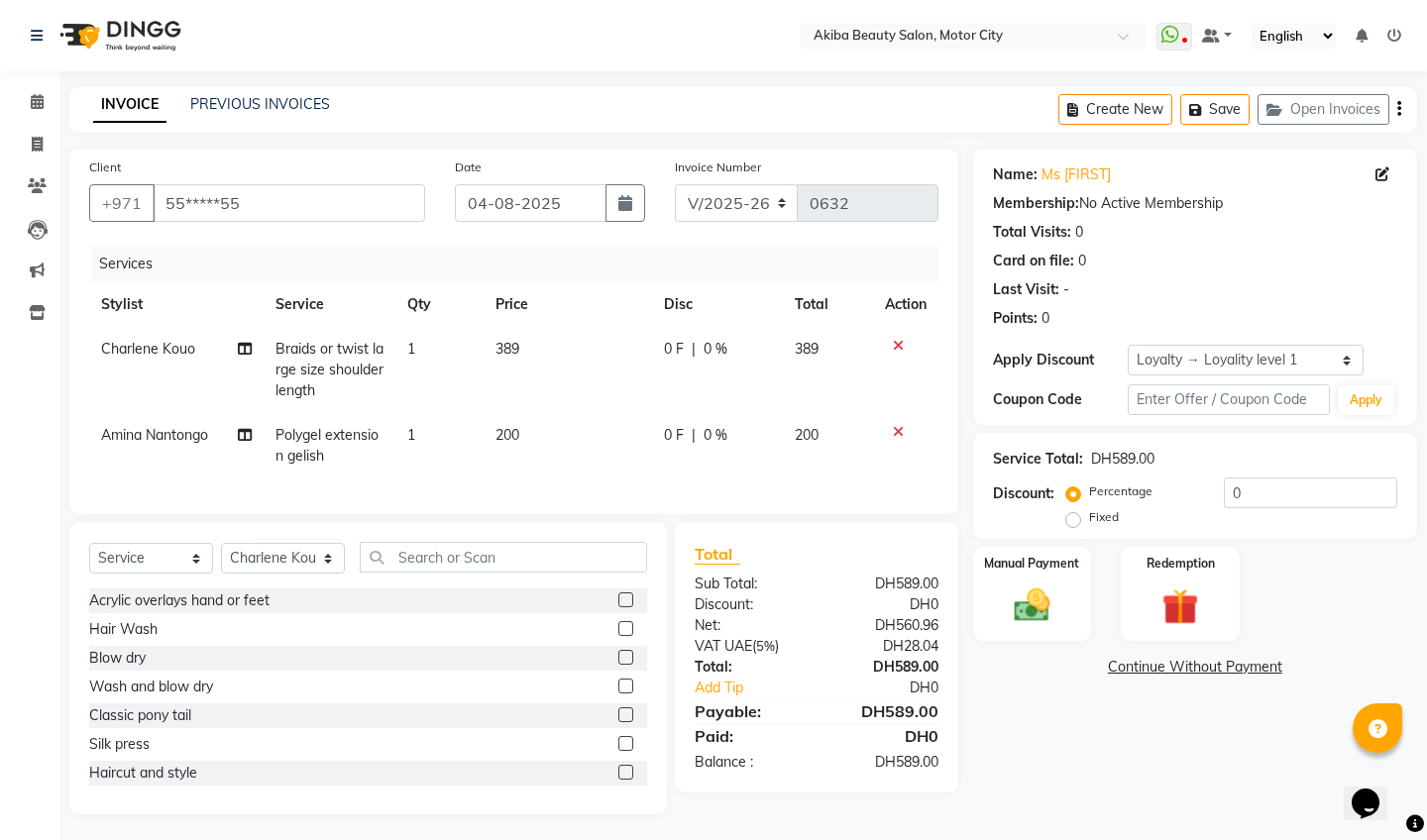 click 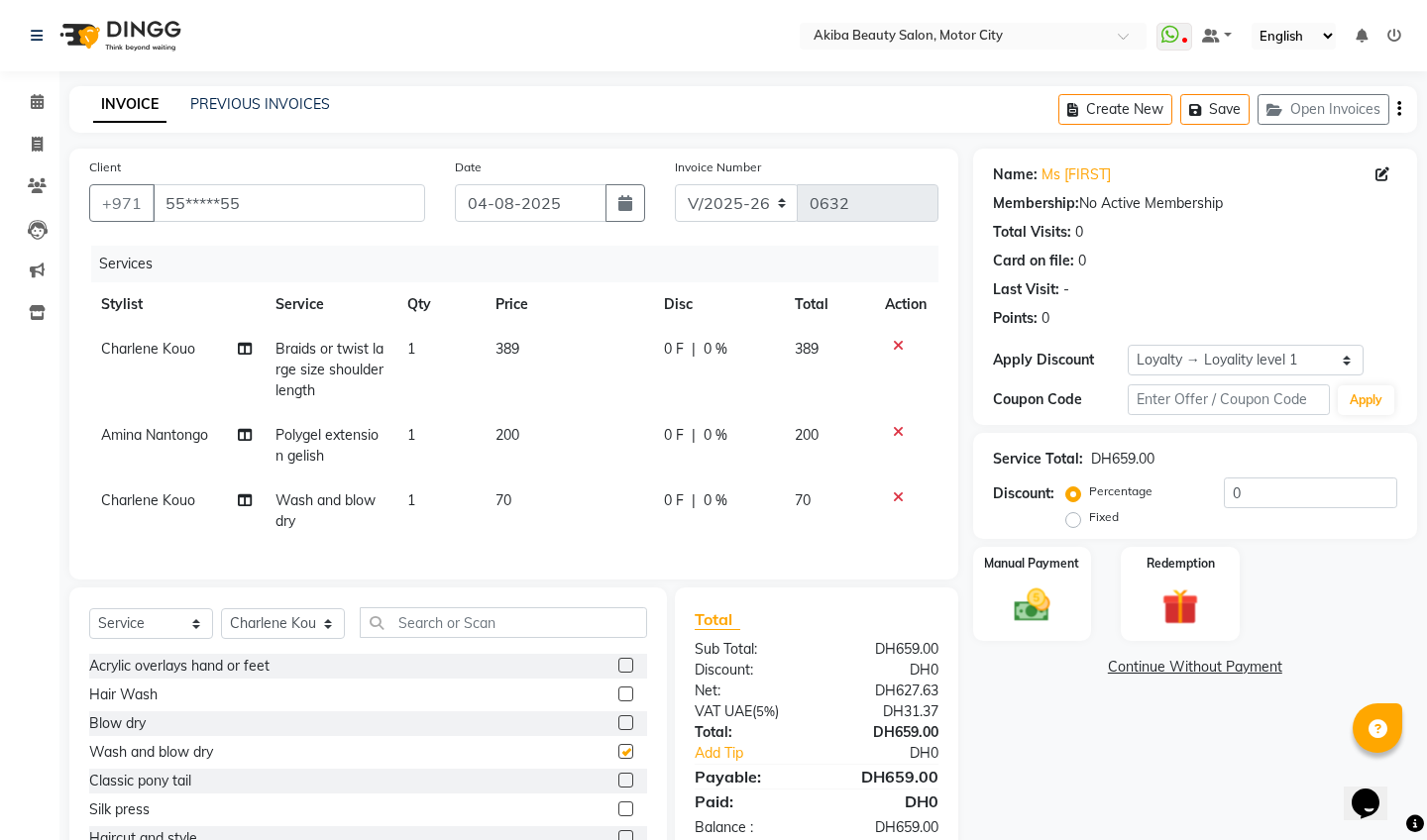 checkbox on "false" 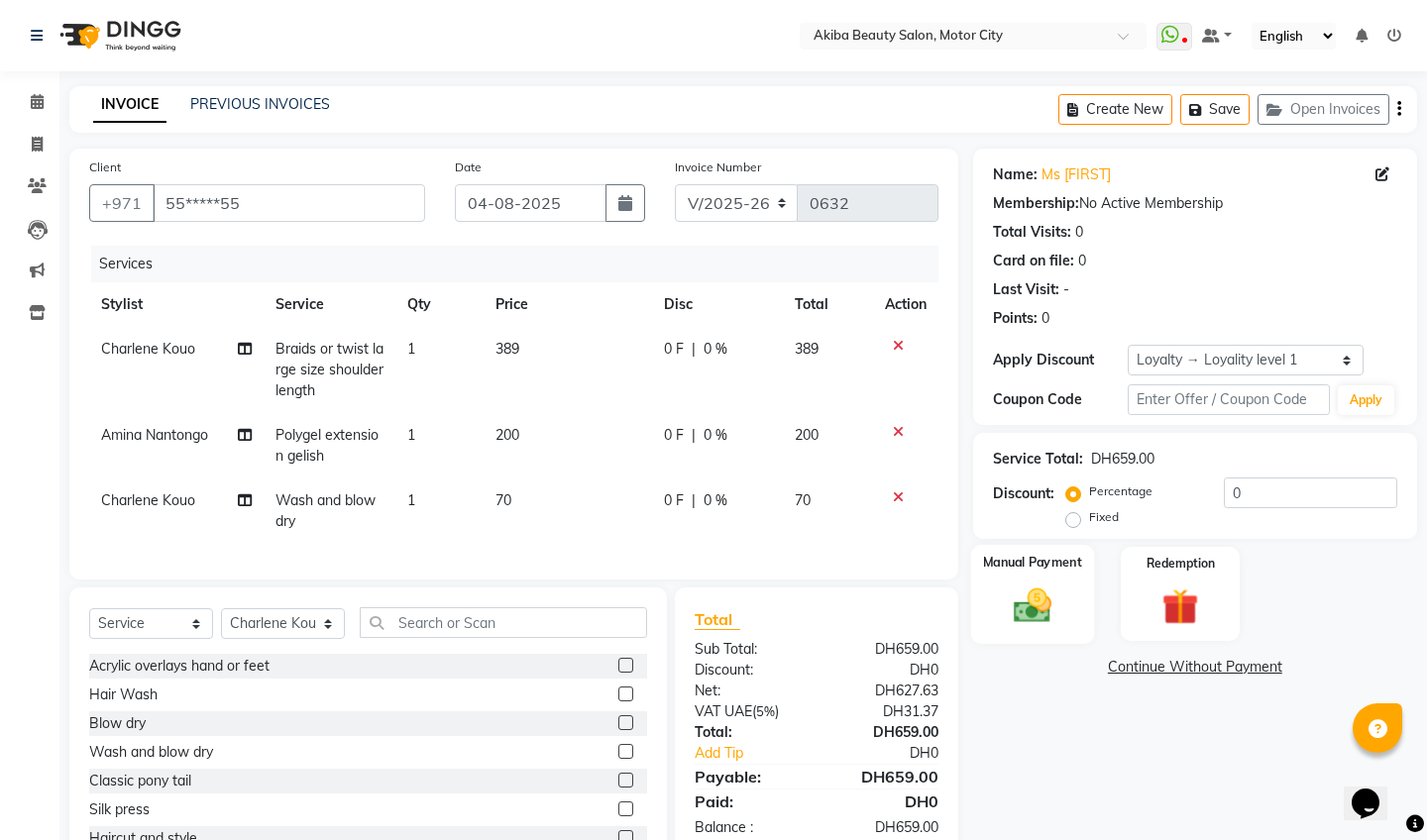 click 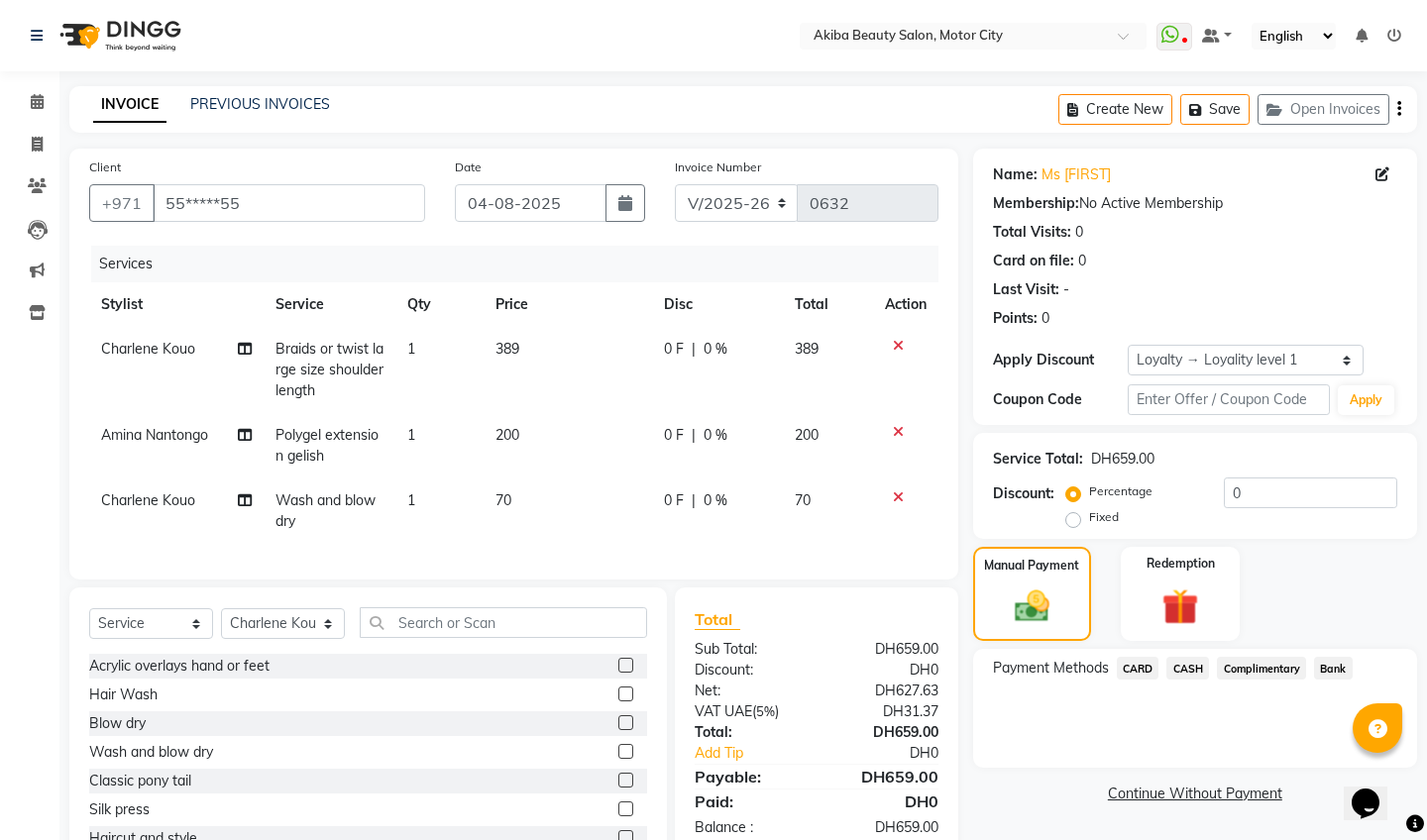 click on "CARD" 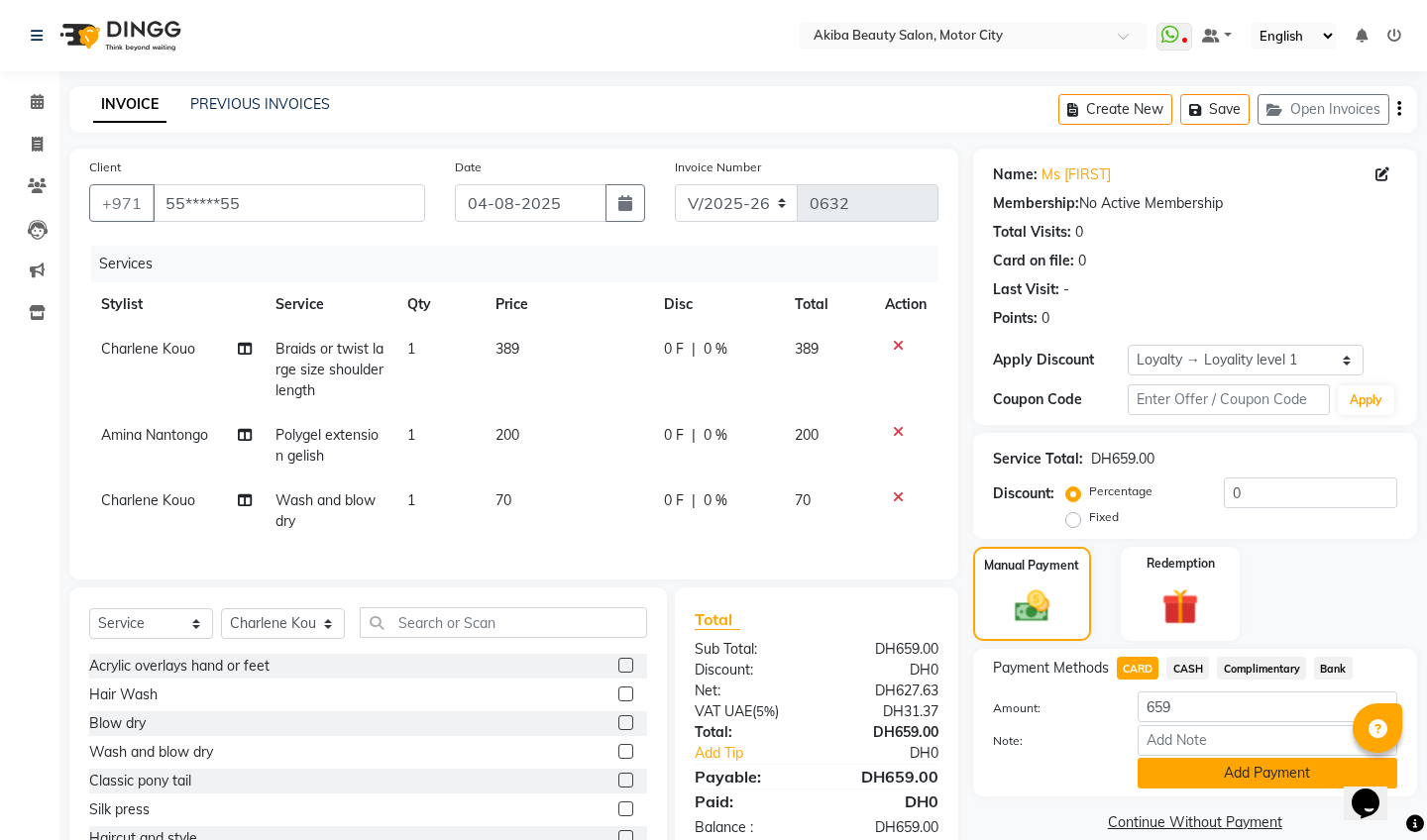 click on "Add Payment" 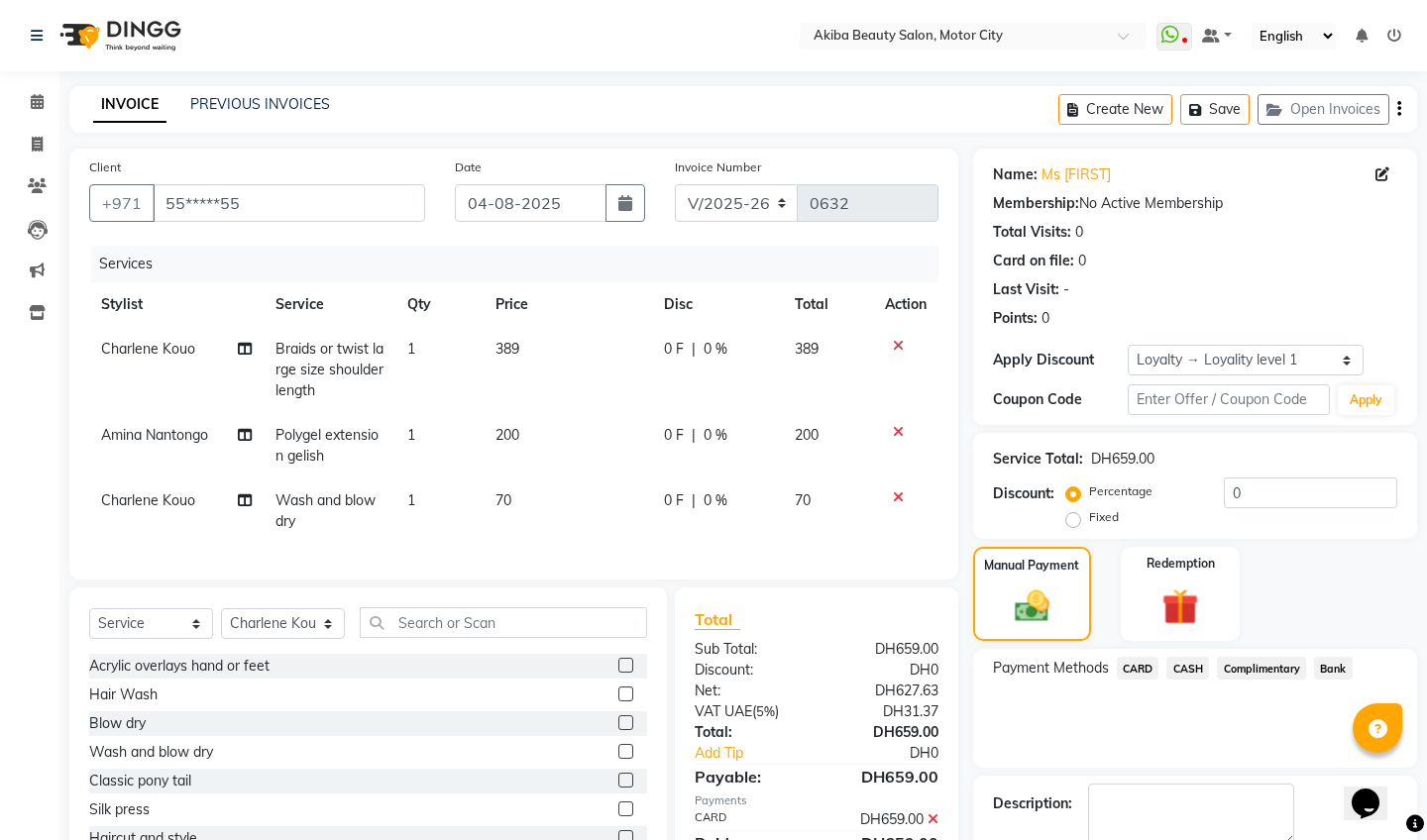 scroll, scrollTop: 186, scrollLeft: 0, axis: vertical 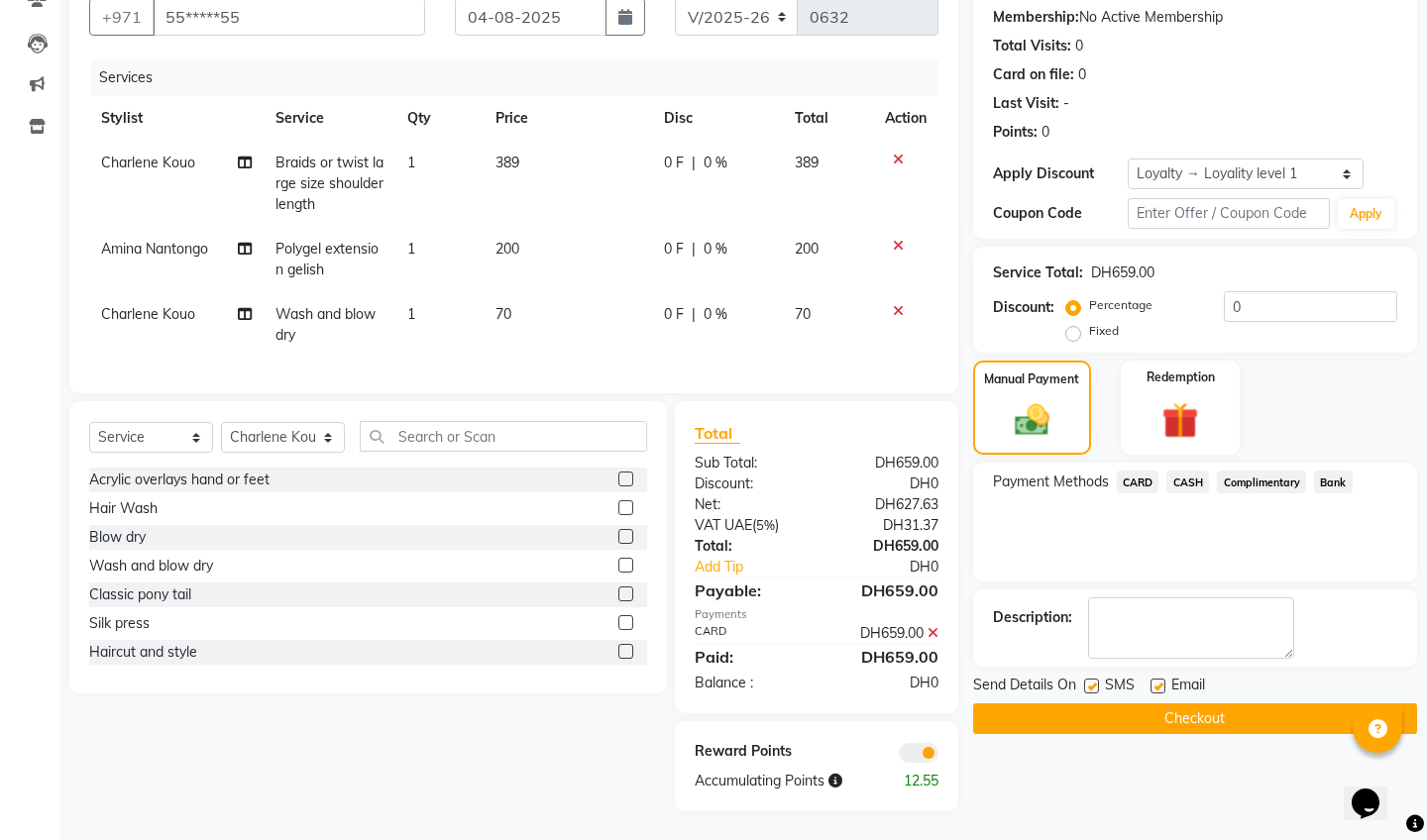 click on "Checkout" 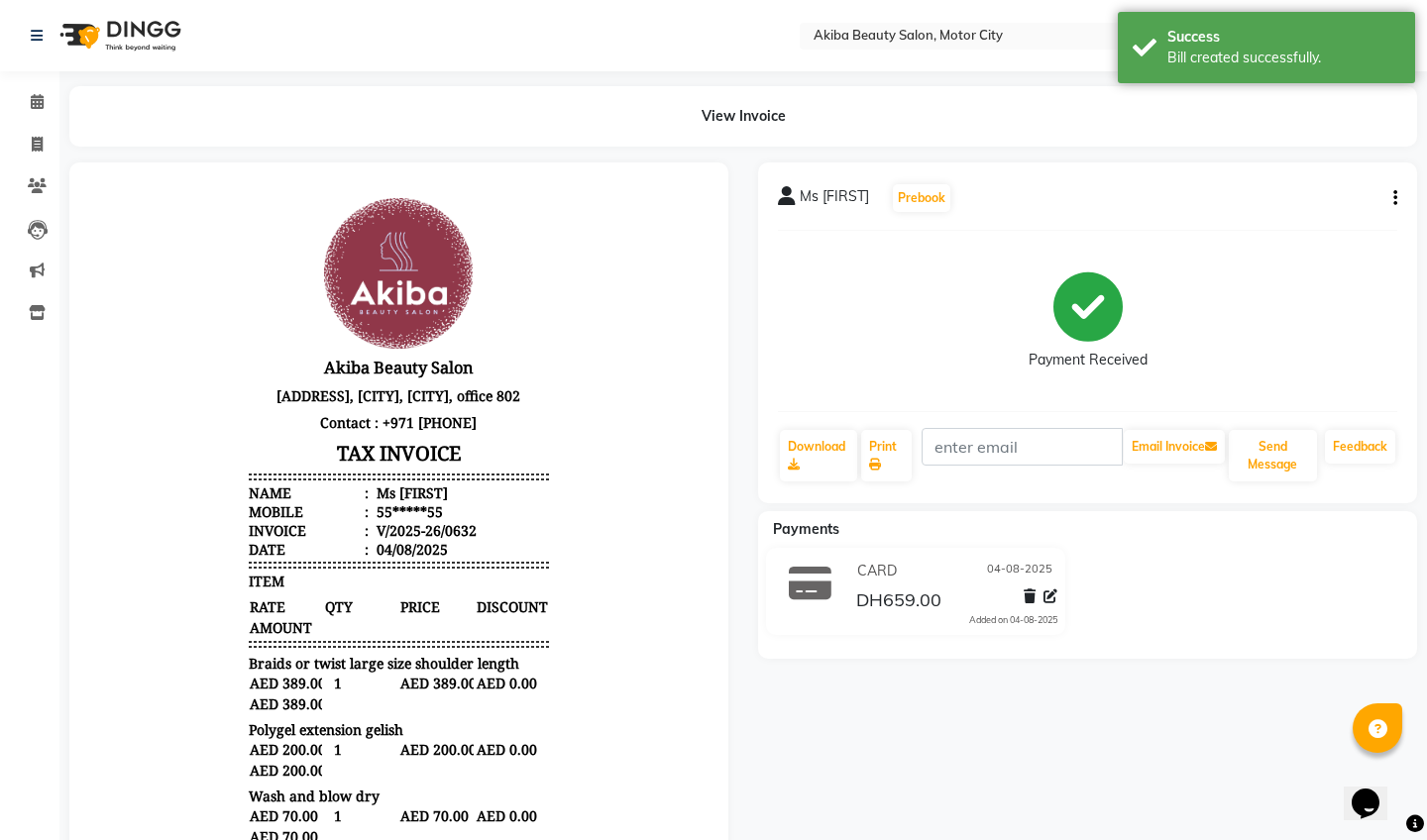 scroll, scrollTop: 0, scrollLeft: 0, axis: both 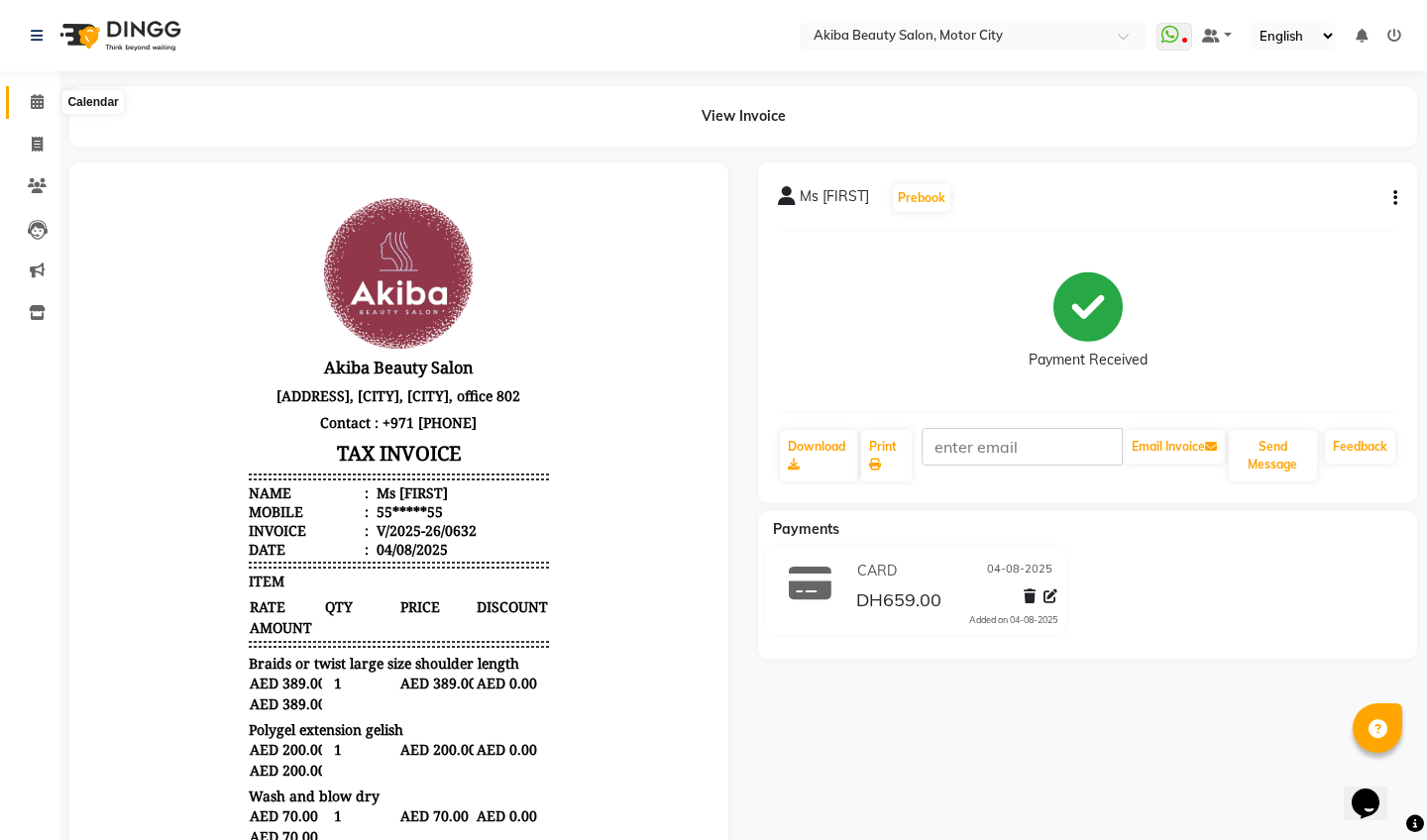 click 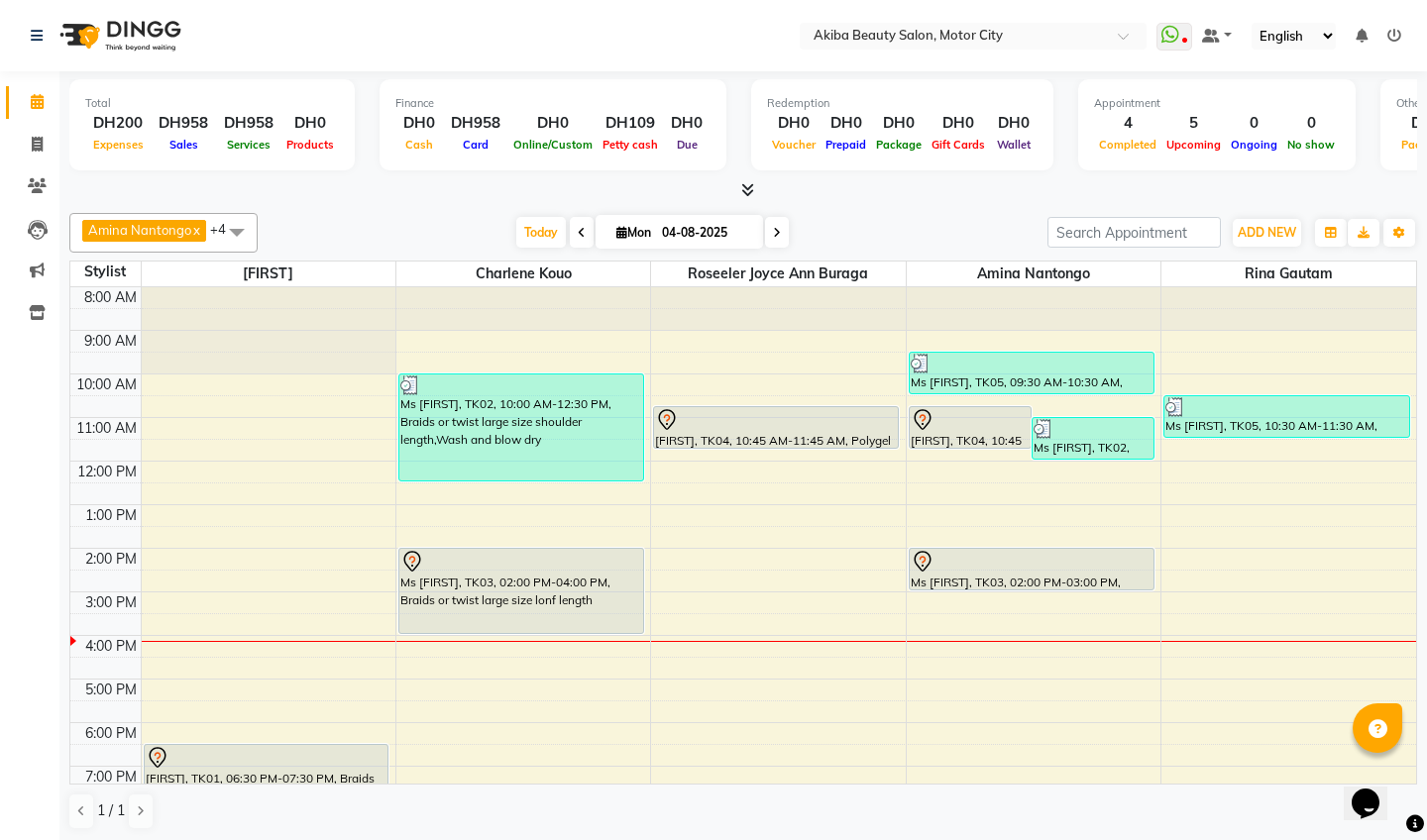 click at bounding box center [747, 189] 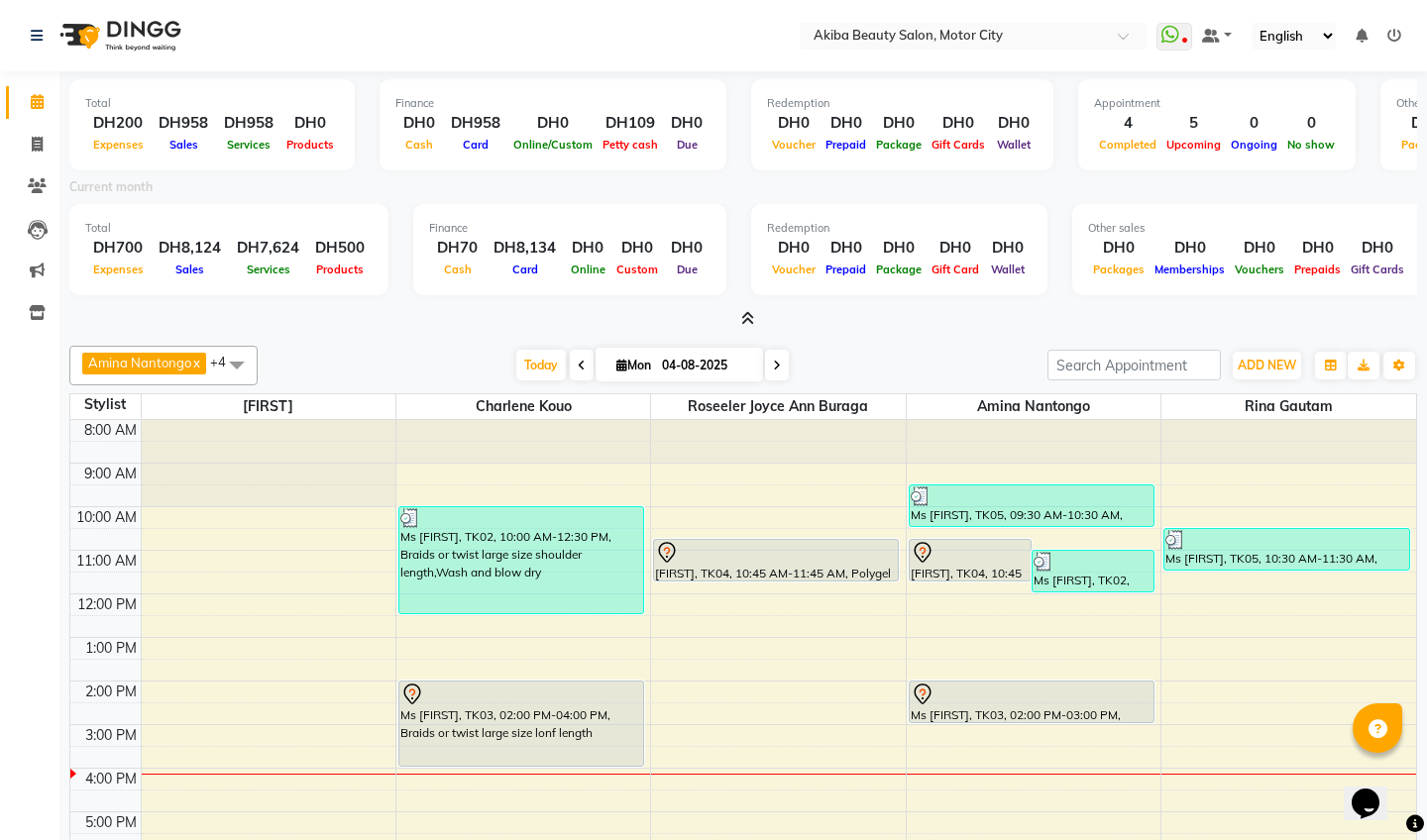 click on "Redemption  DH0 Voucher DH0 Prepaid DH0 Package DH0 Gift Card DH0 Wallet" at bounding box center [899, 250] 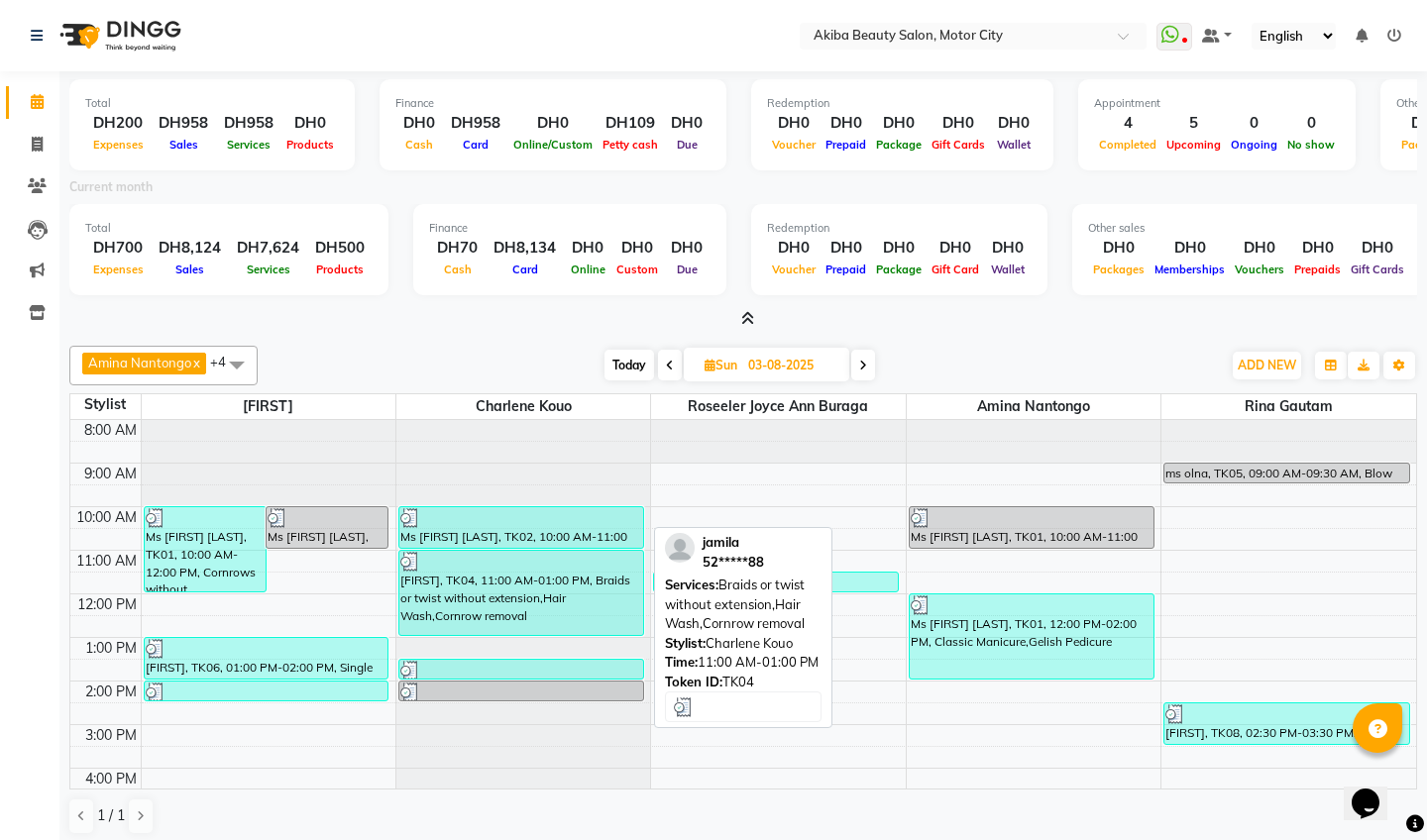 scroll, scrollTop: 0, scrollLeft: 0, axis: both 